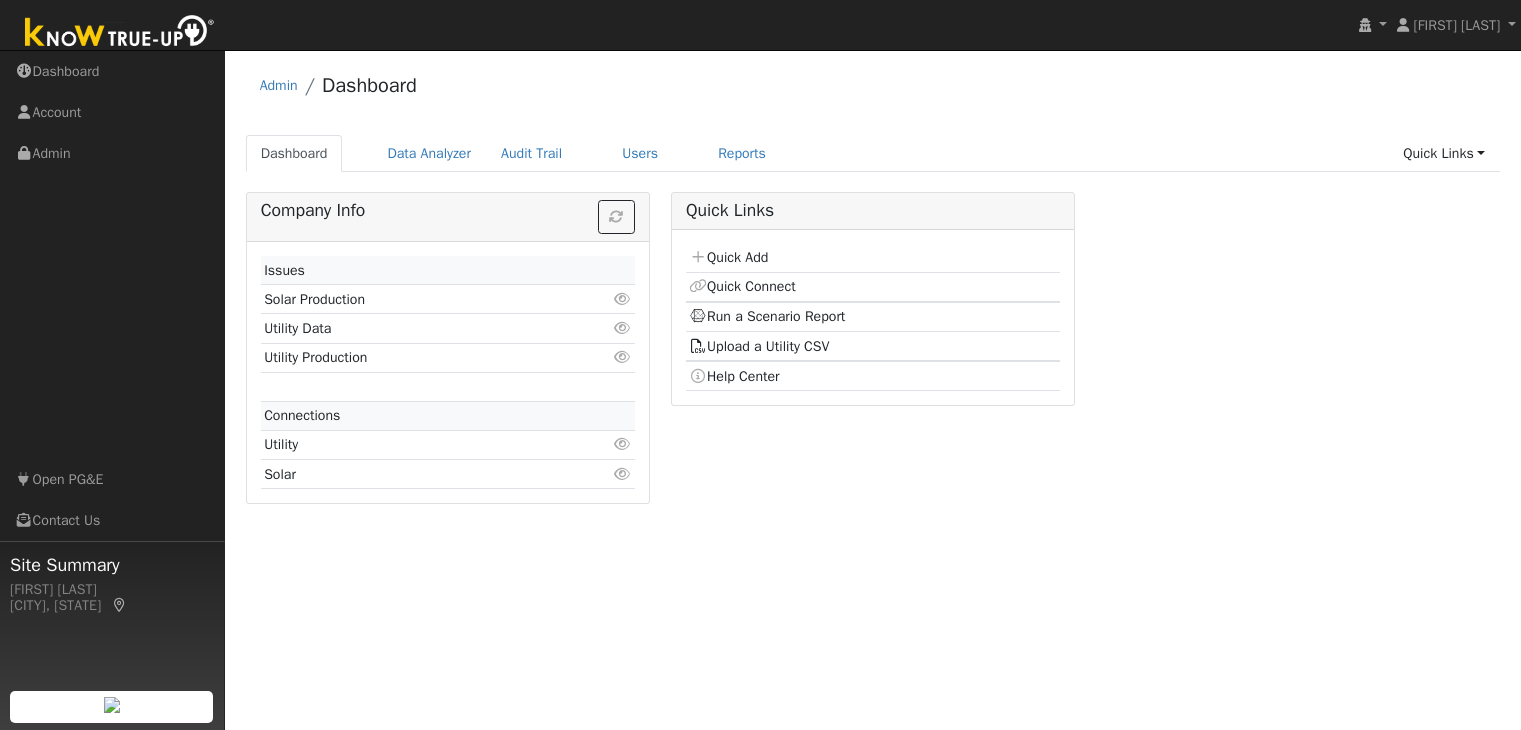 scroll, scrollTop: 0, scrollLeft: 0, axis: both 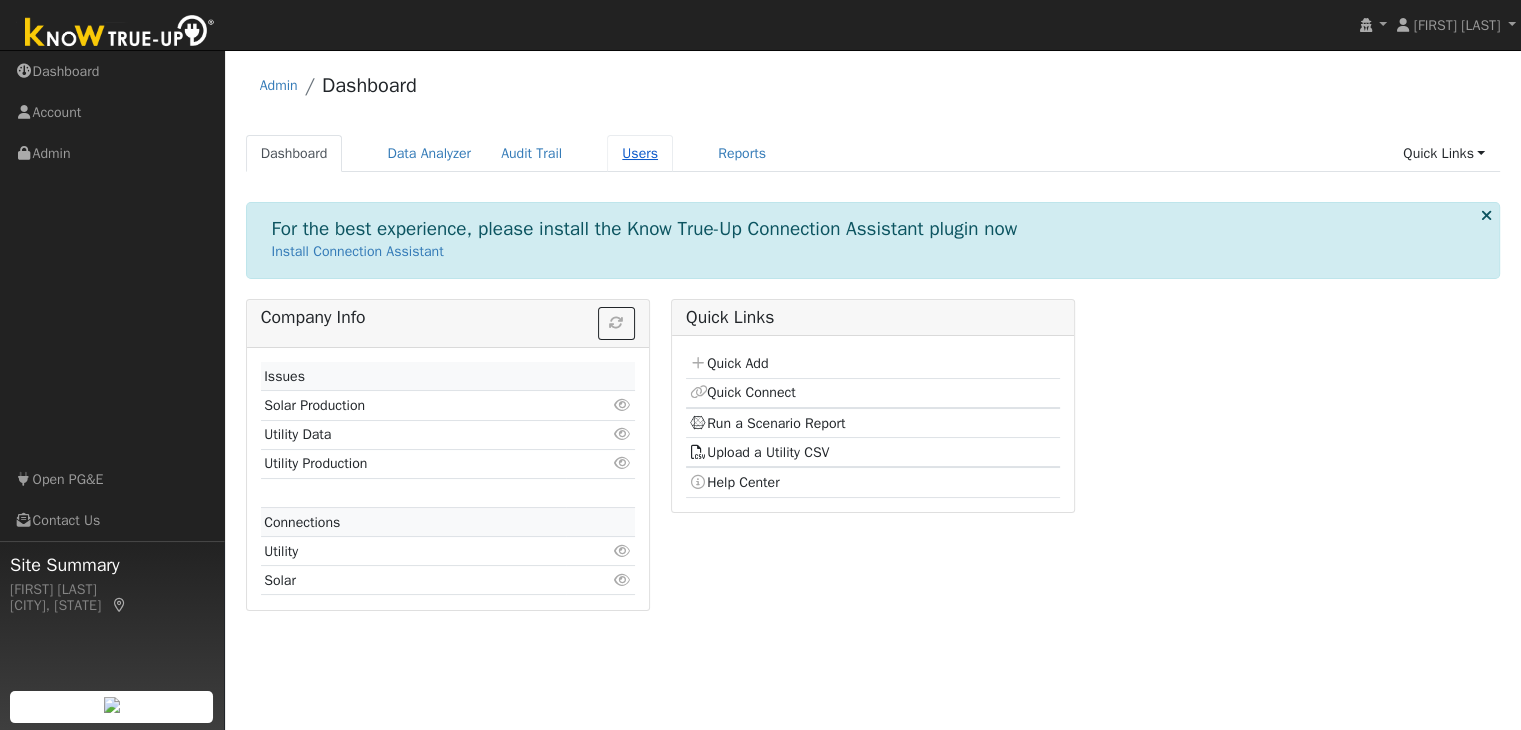click on "Users" at bounding box center (640, 153) 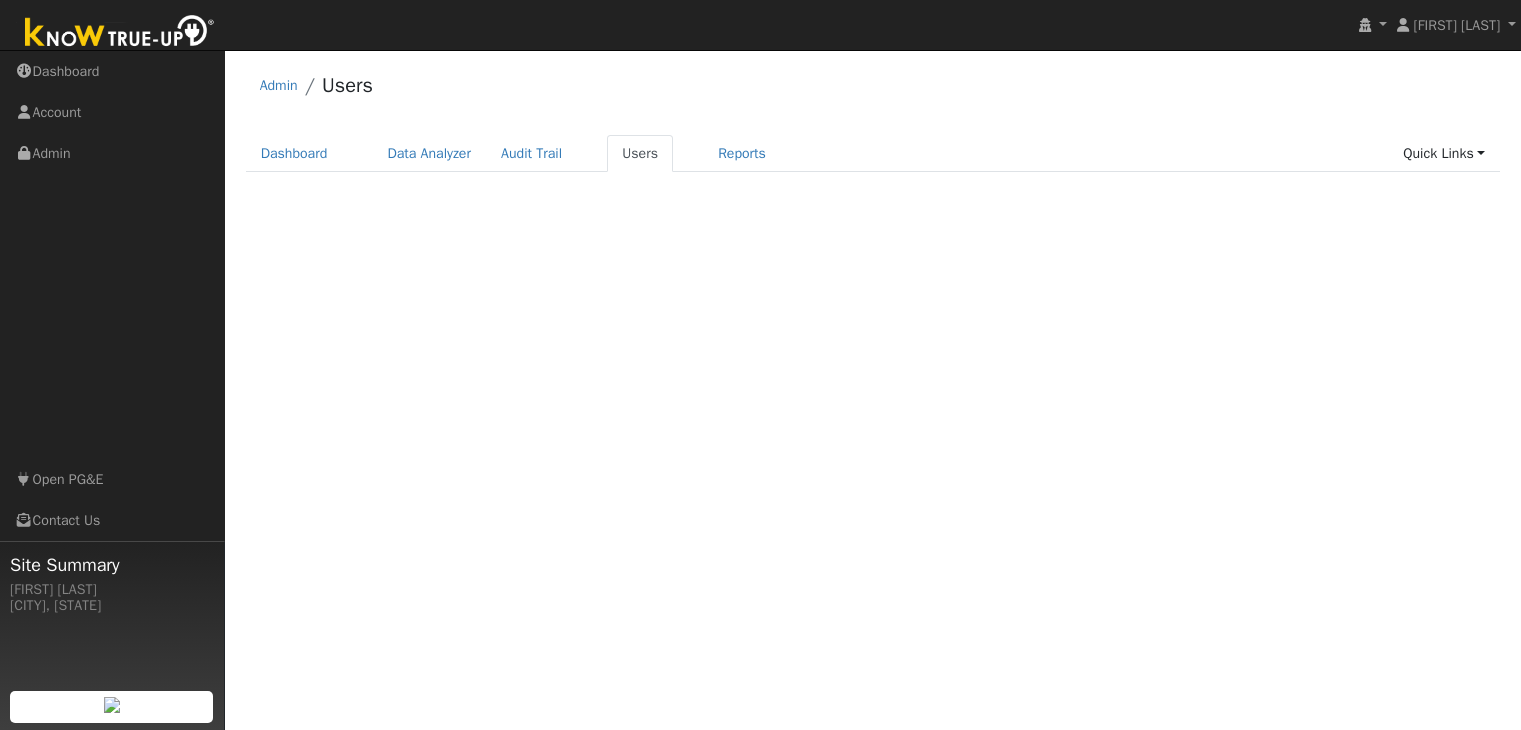 scroll, scrollTop: 0, scrollLeft: 0, axis: both 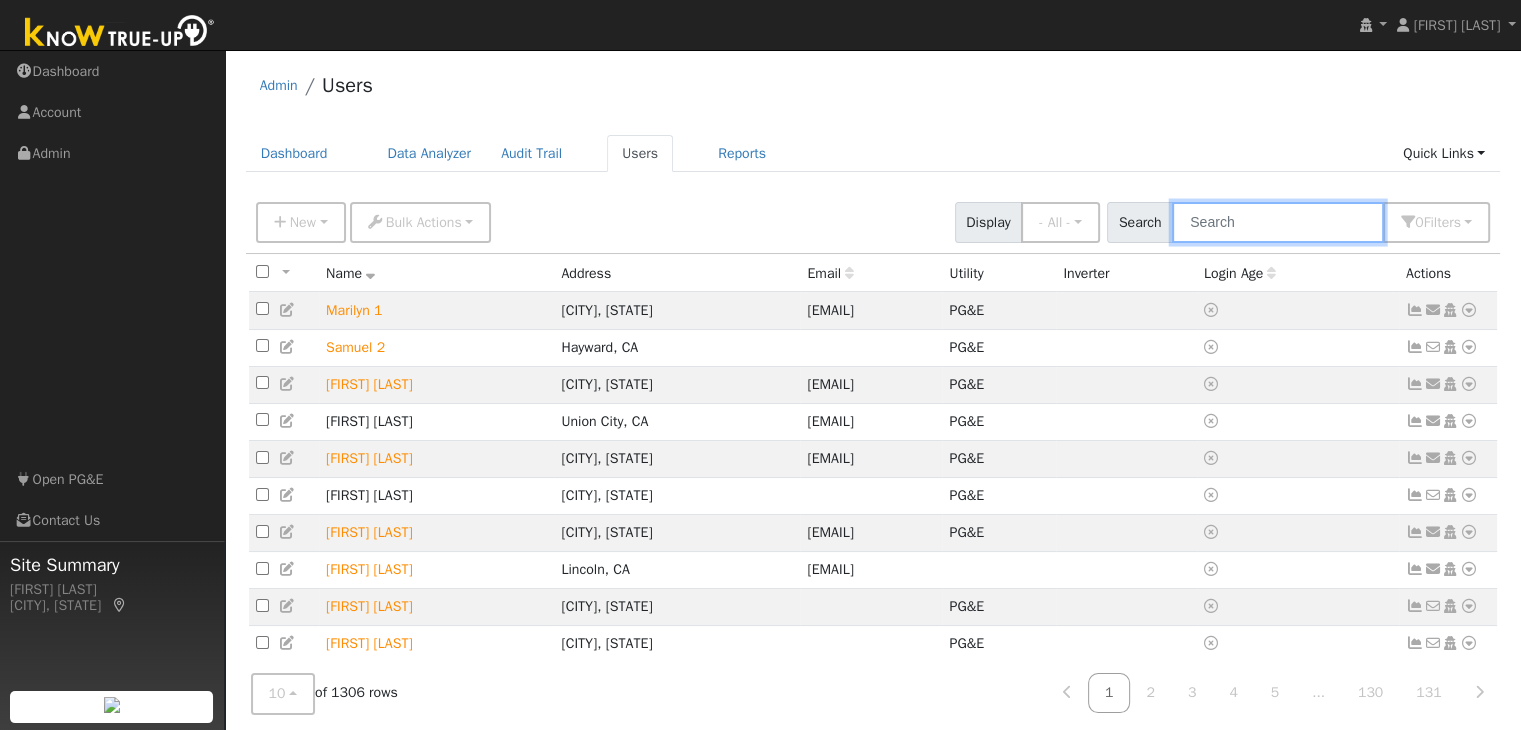 click at bounding box center (1278, 222) 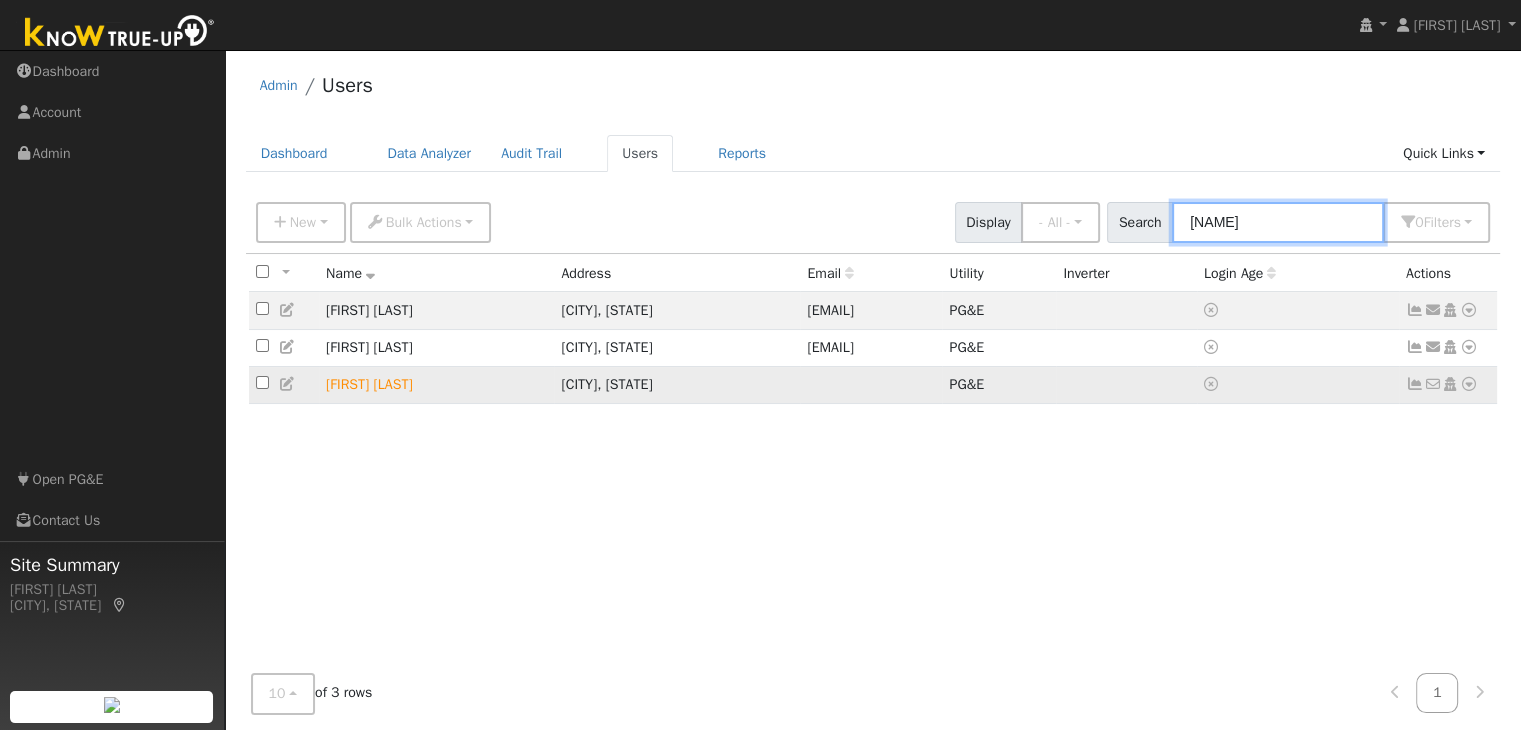 type on "[NAME]" 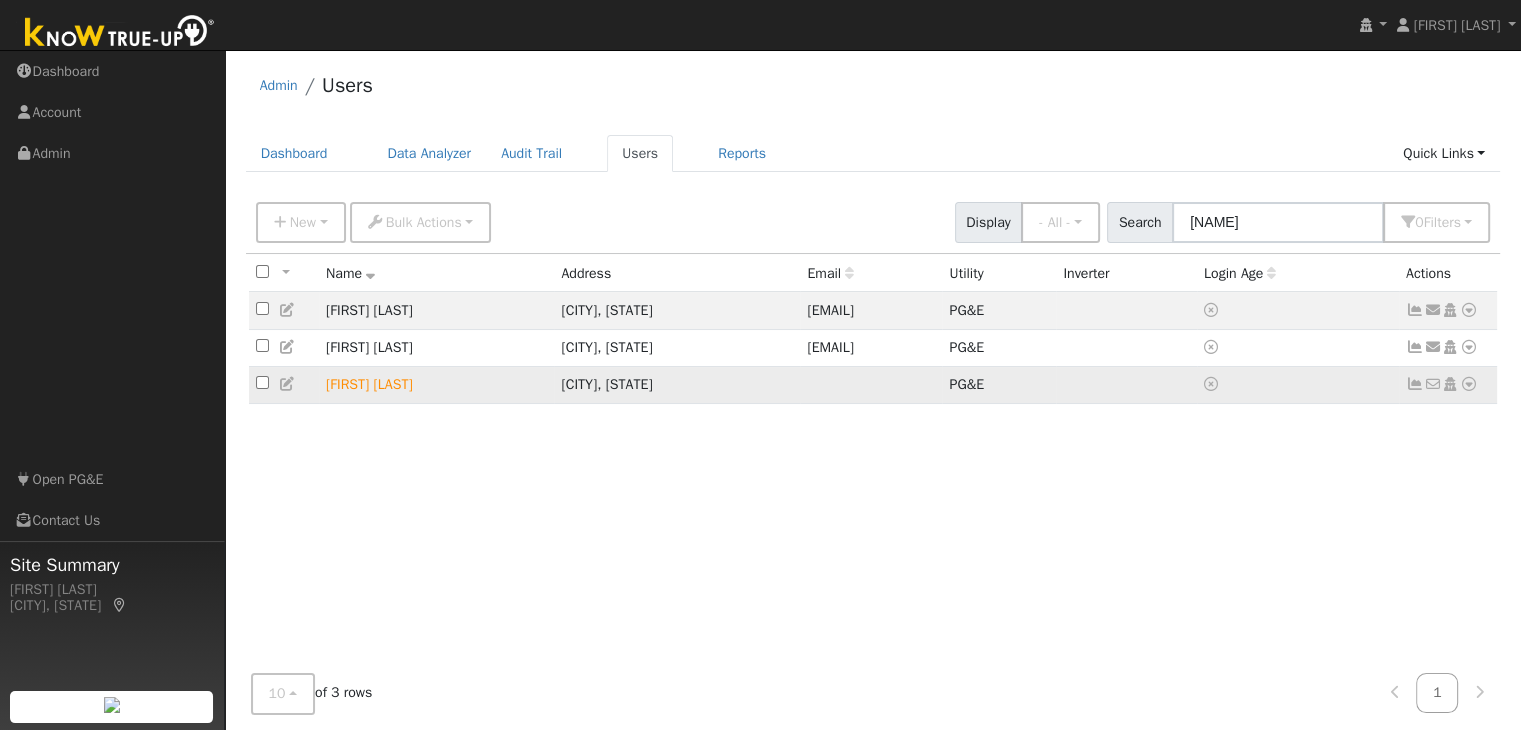 click at bounding box center (1469, 384) 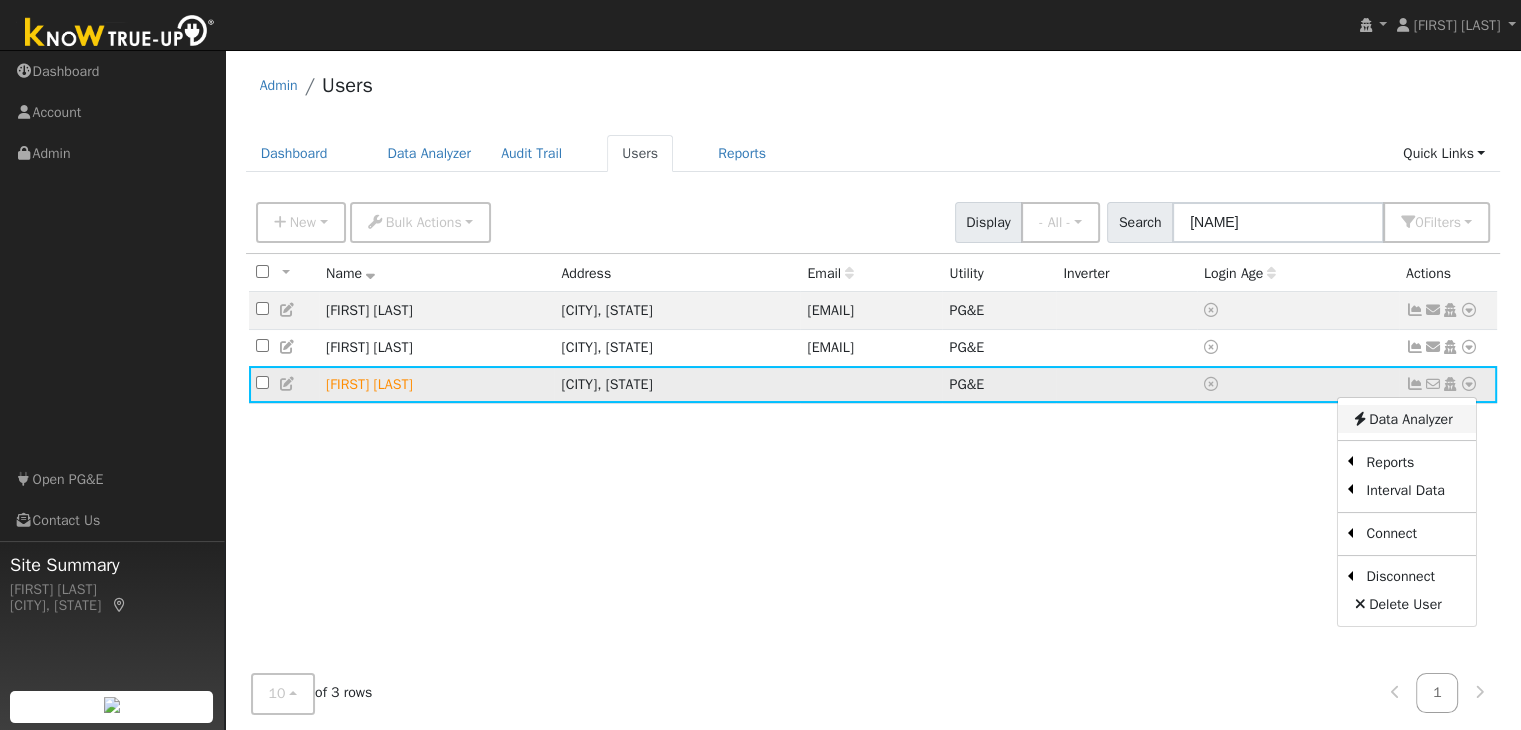 click on "Data Analyzer" at bounding box center (1406, 419) 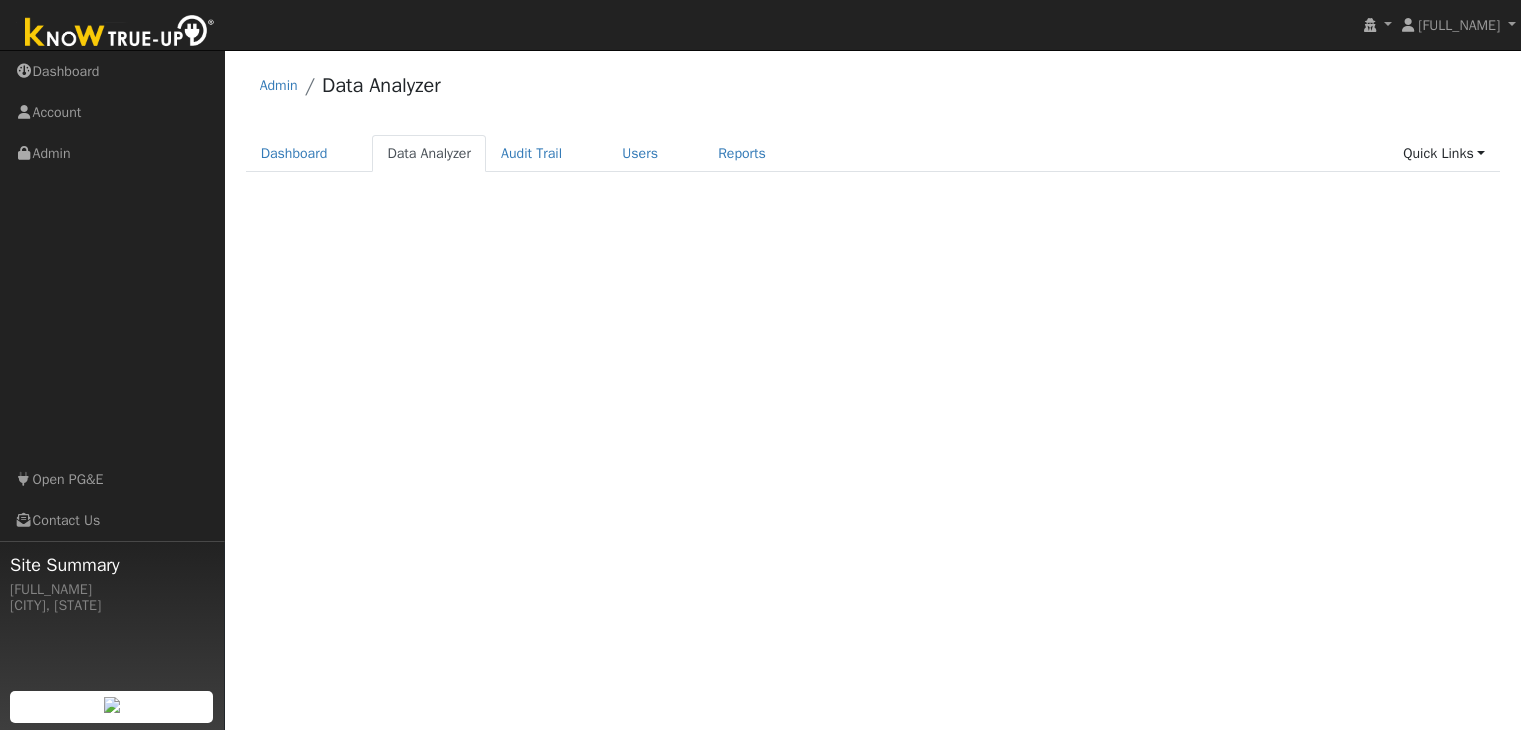 scroll, scrollTop: 0, scrollLeft: 0, axis: both 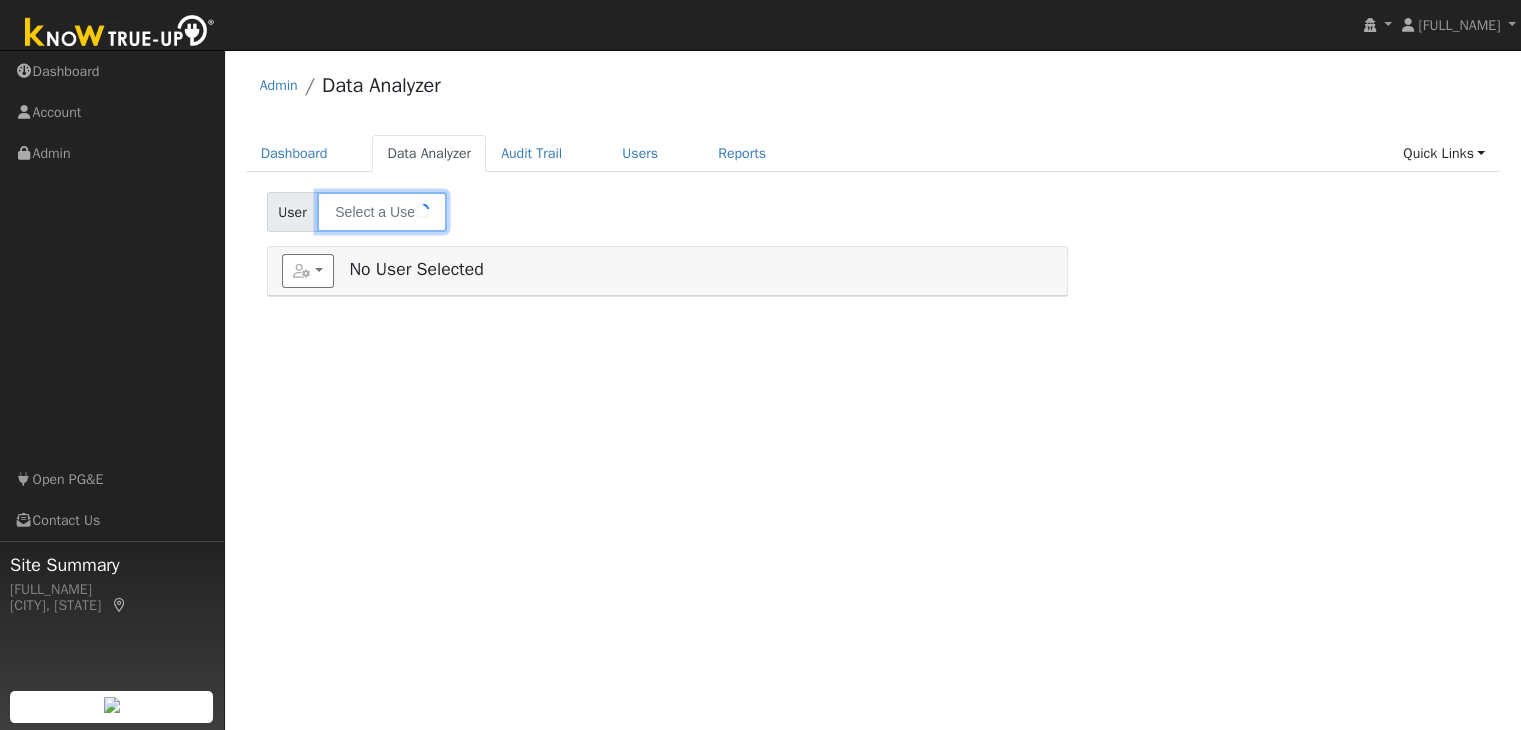 type on "[FULL_NAME]" 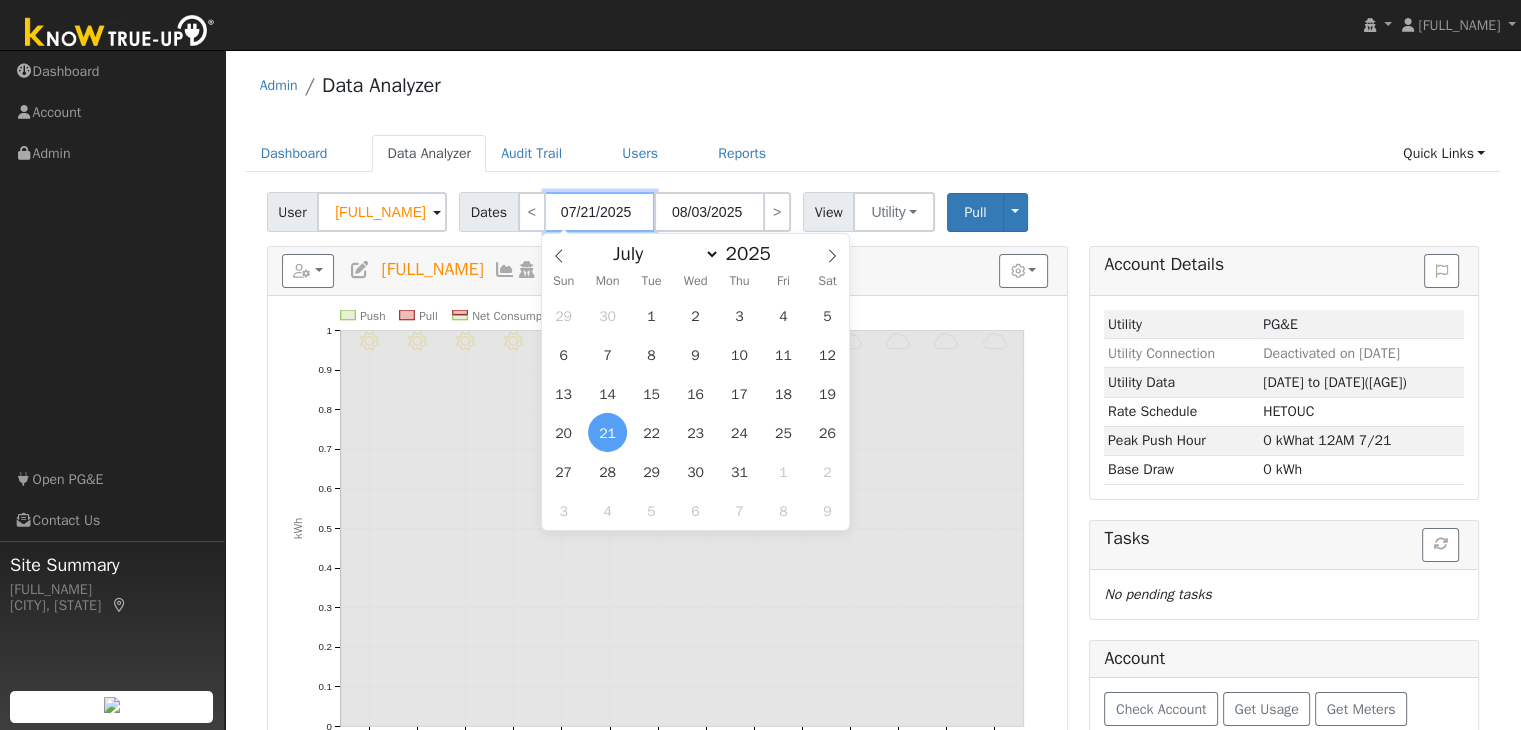 click on "07/21/2025" at bounding box center [600, 212] 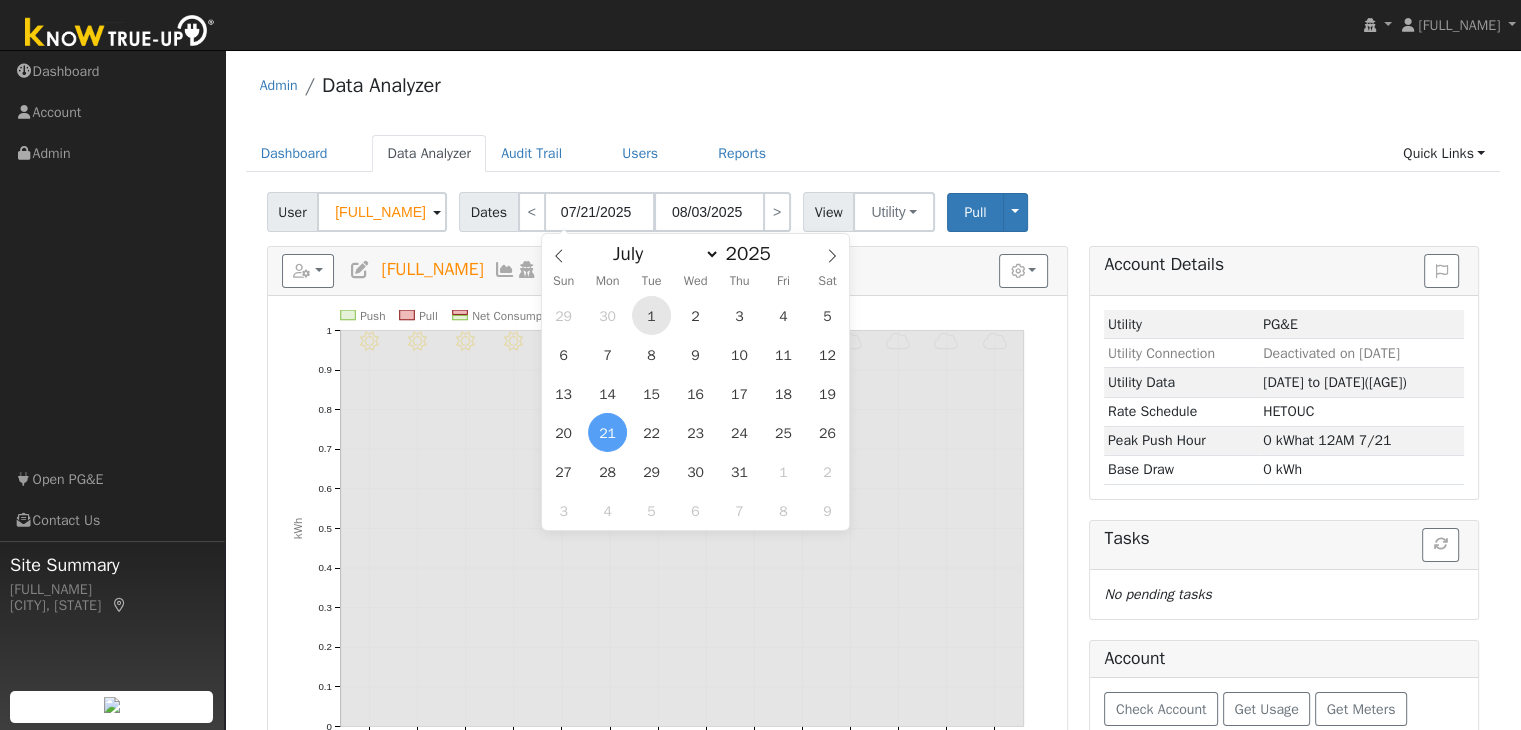 click on "1" at bounding box center (651, 315) 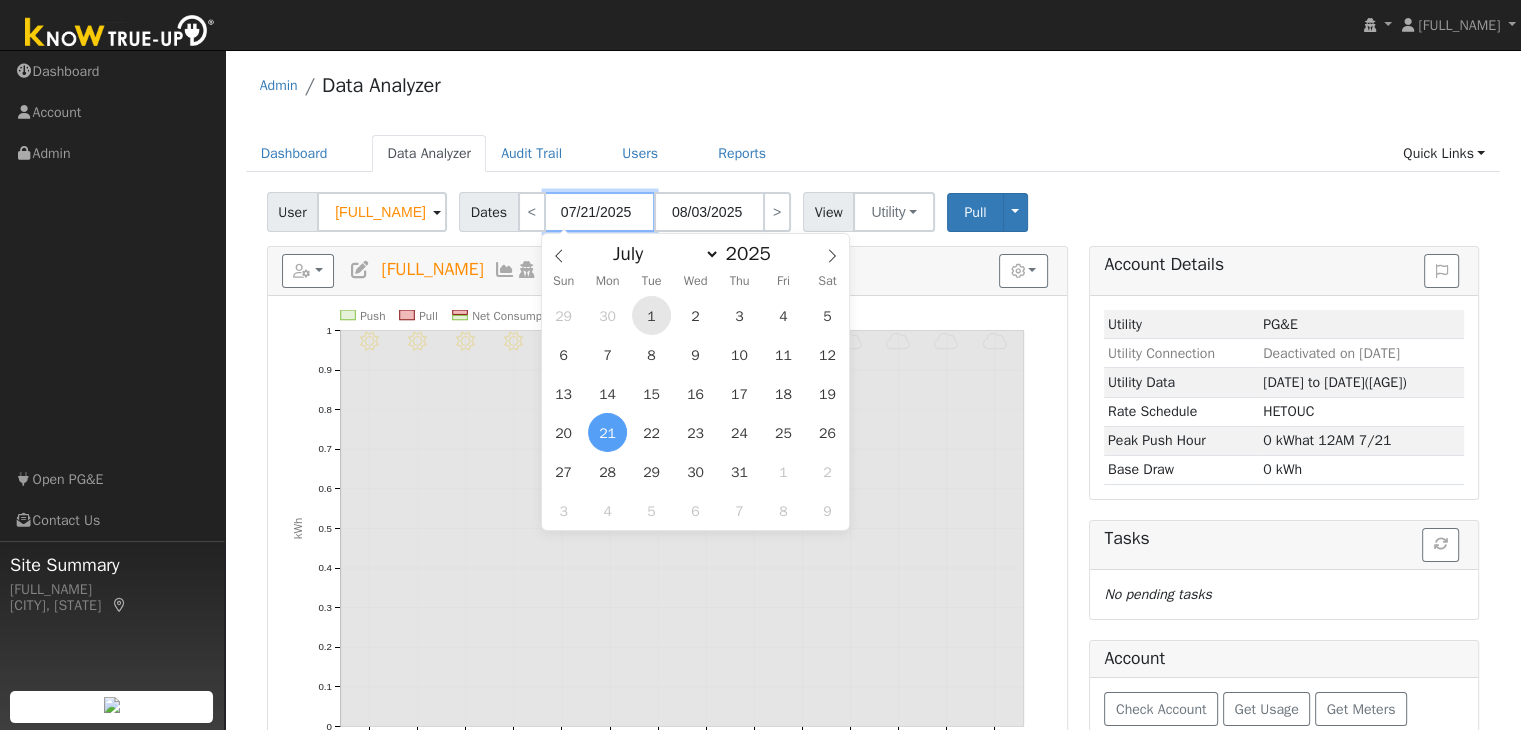 type on "07/01/2025" 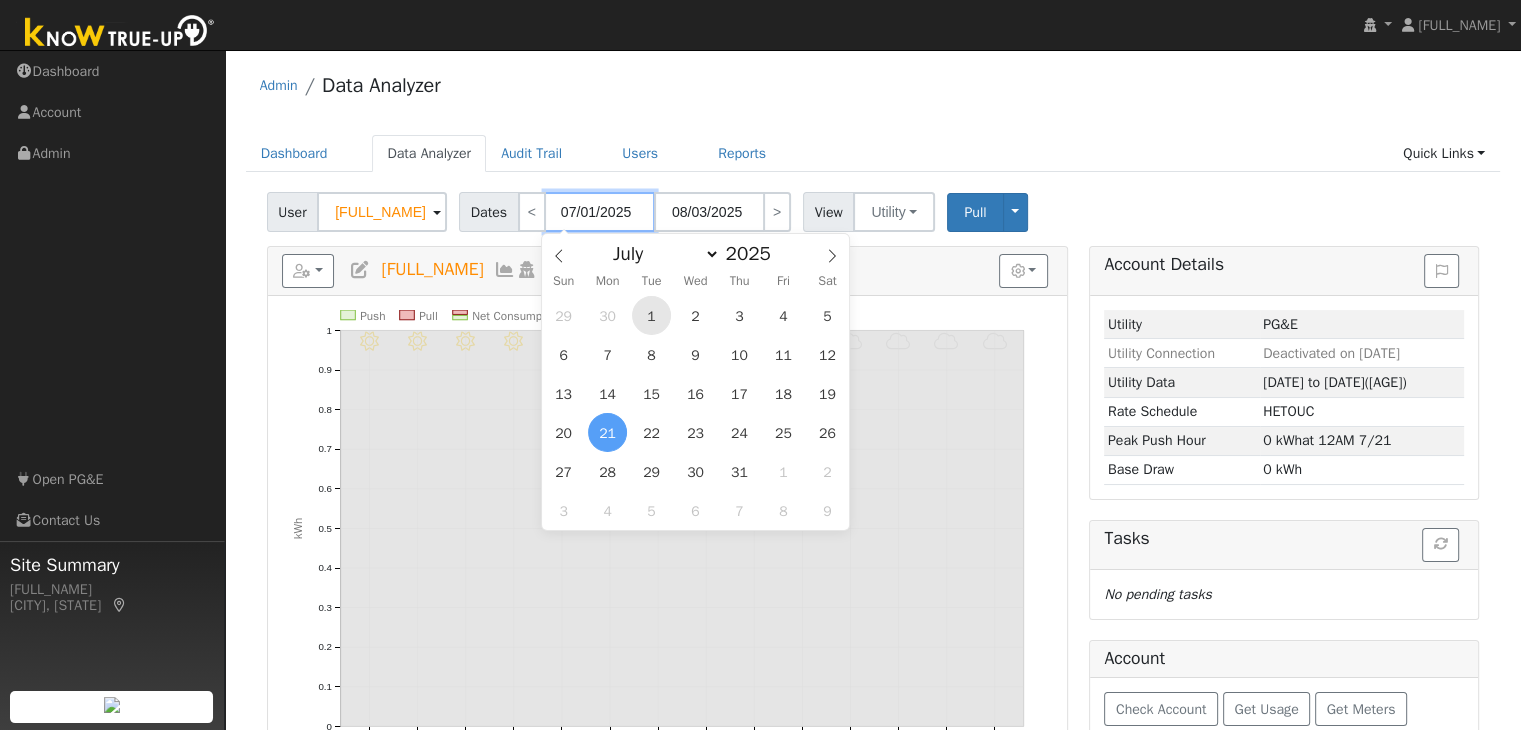 type on "07/31/2025" 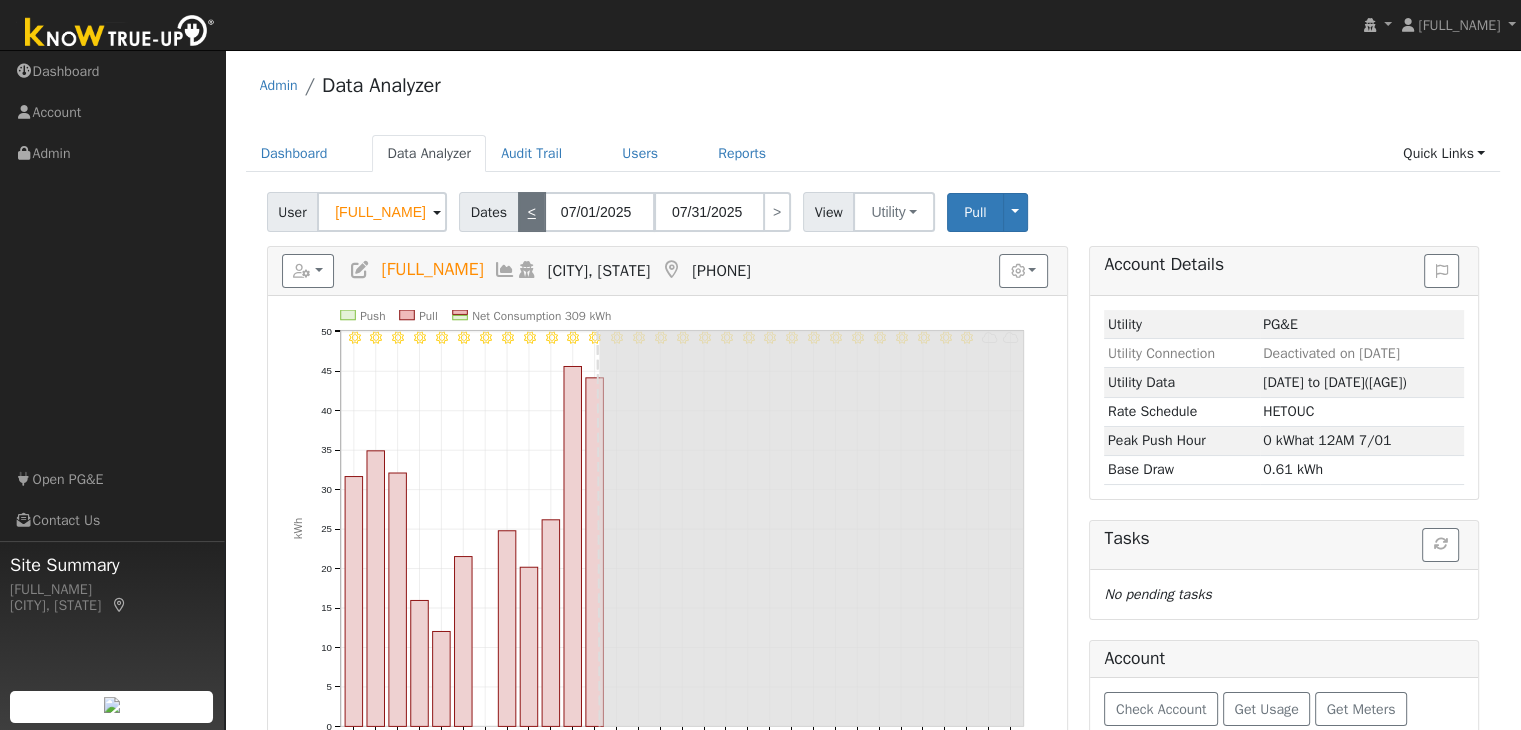 click on "<" at bounding box center (532, 212) 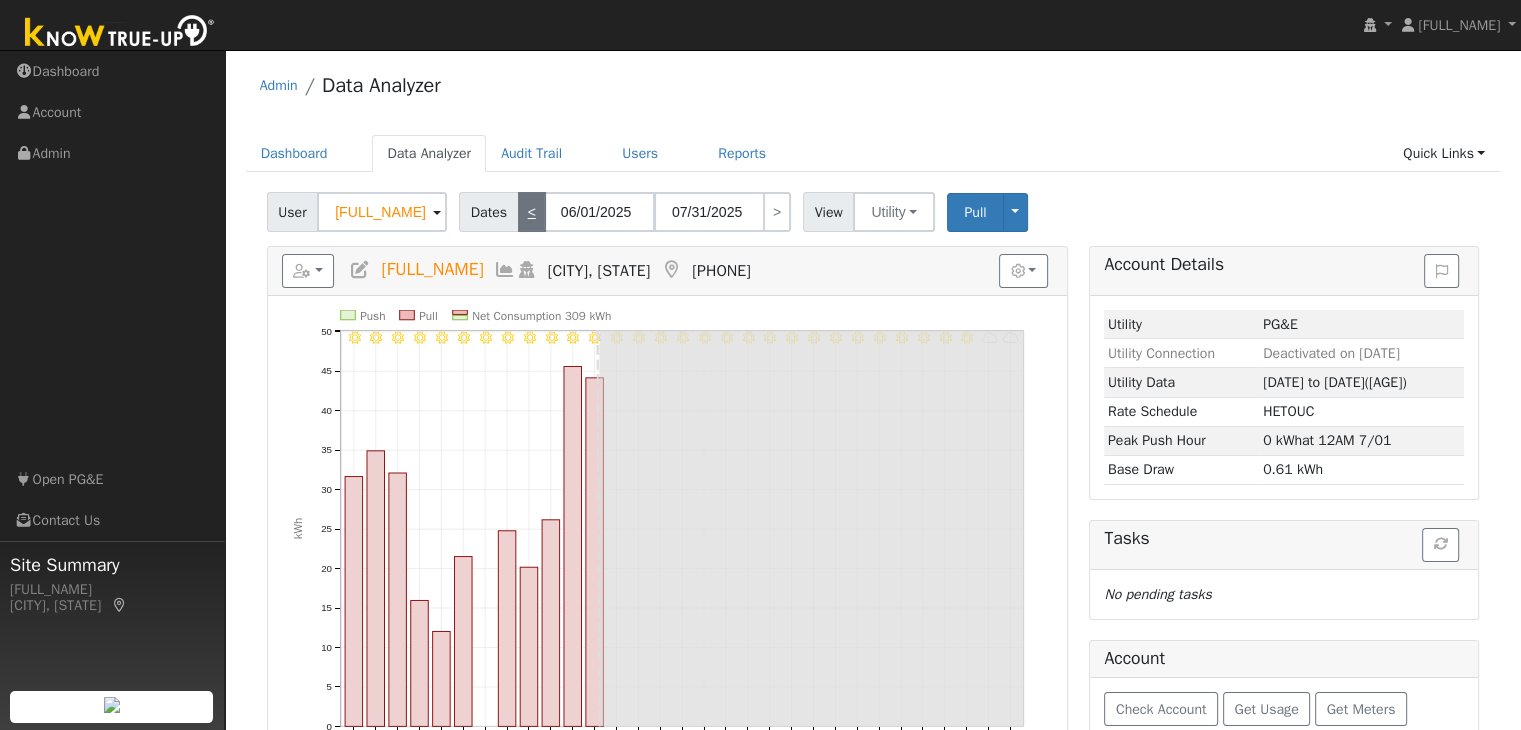 type on "06/30/2025" 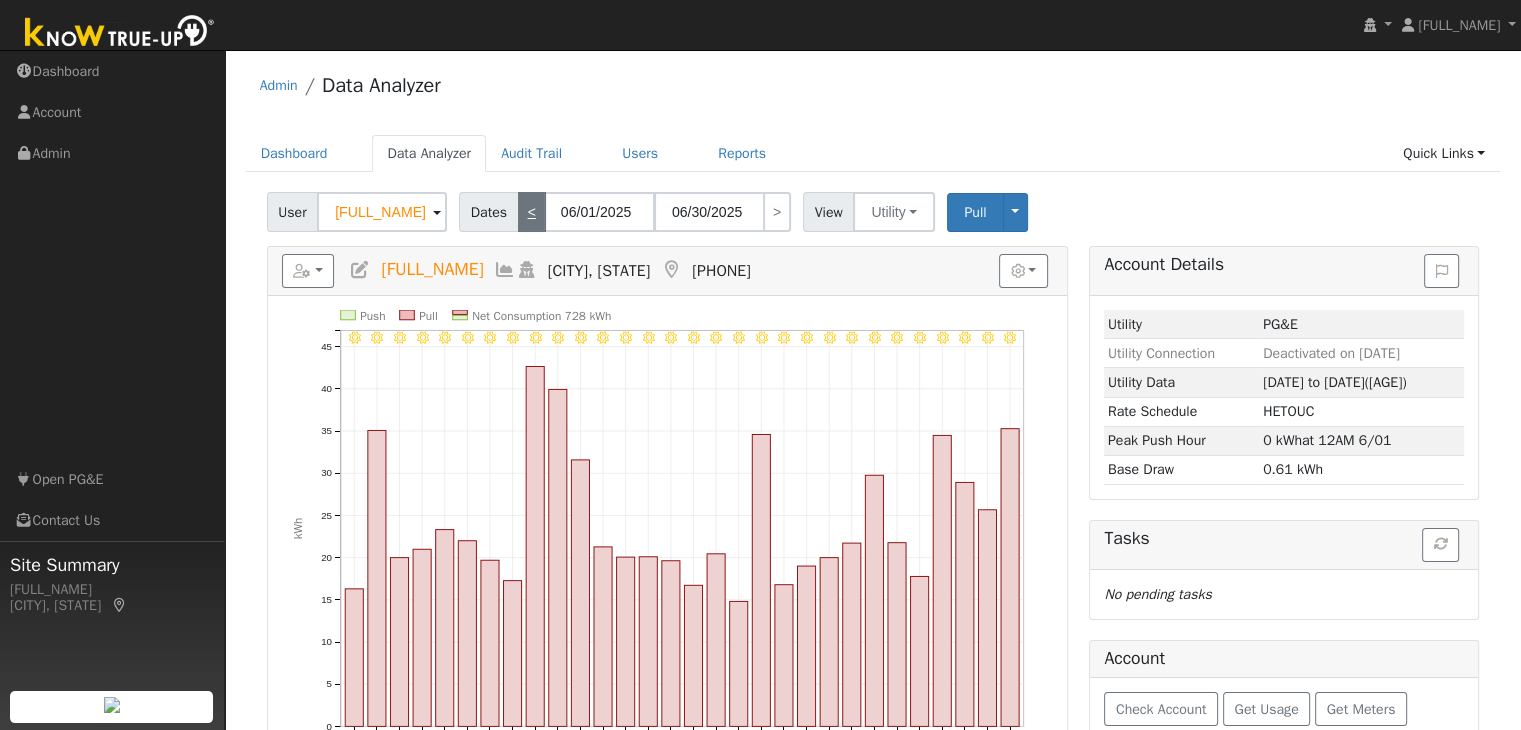 click on "<" at bounding box center (532, 212) 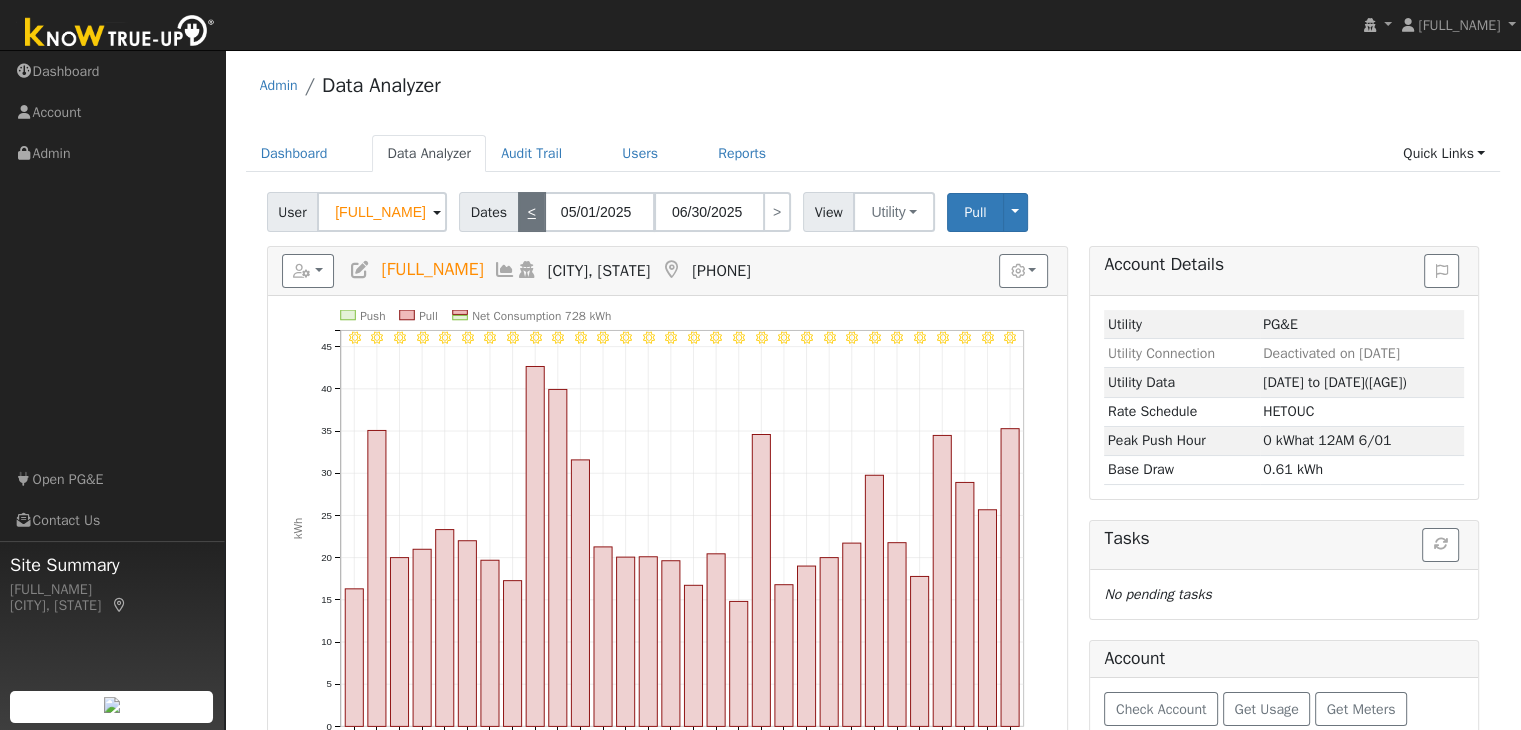 type on "05/31/2025" 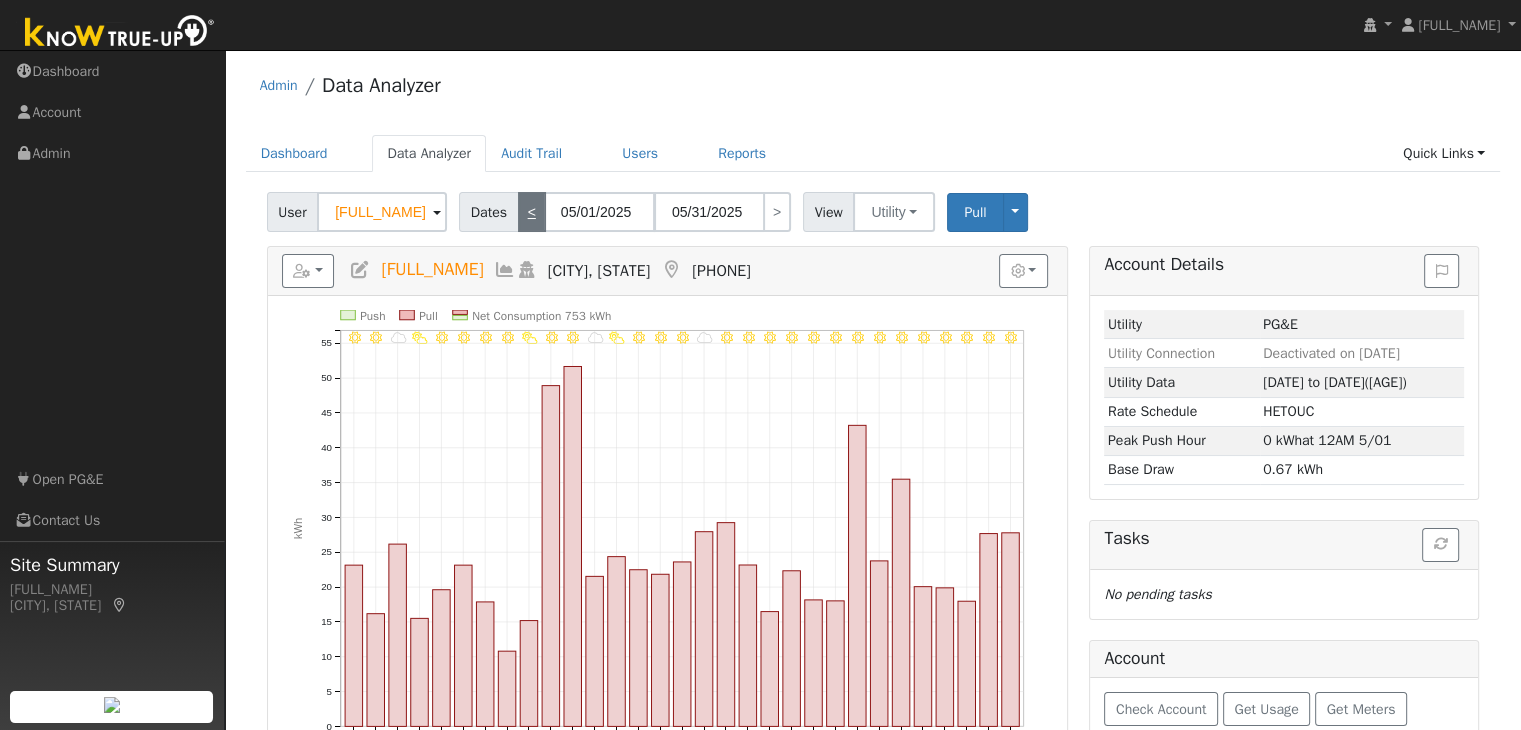 click on "<" at bounding box center [532, 212] 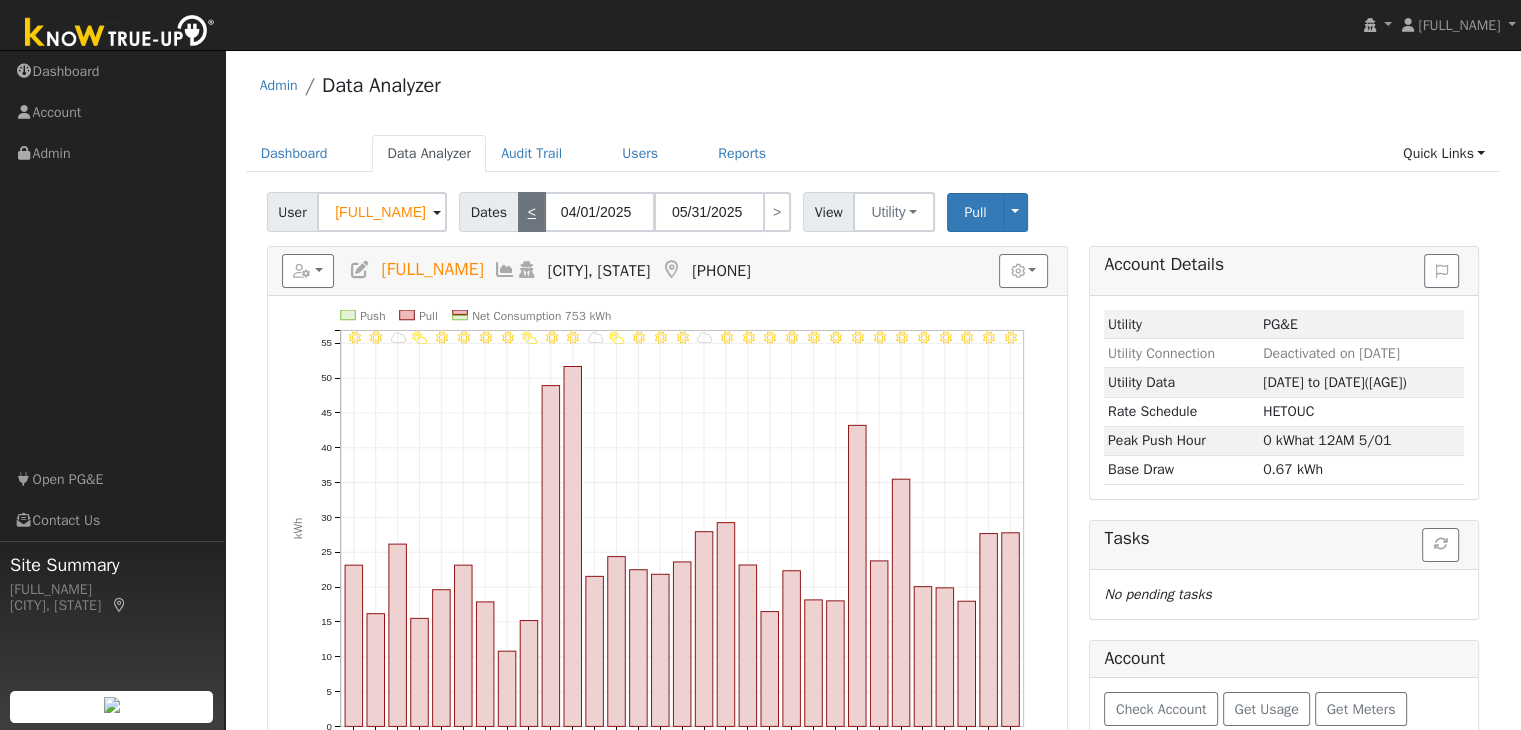 type on "04/30/2025" 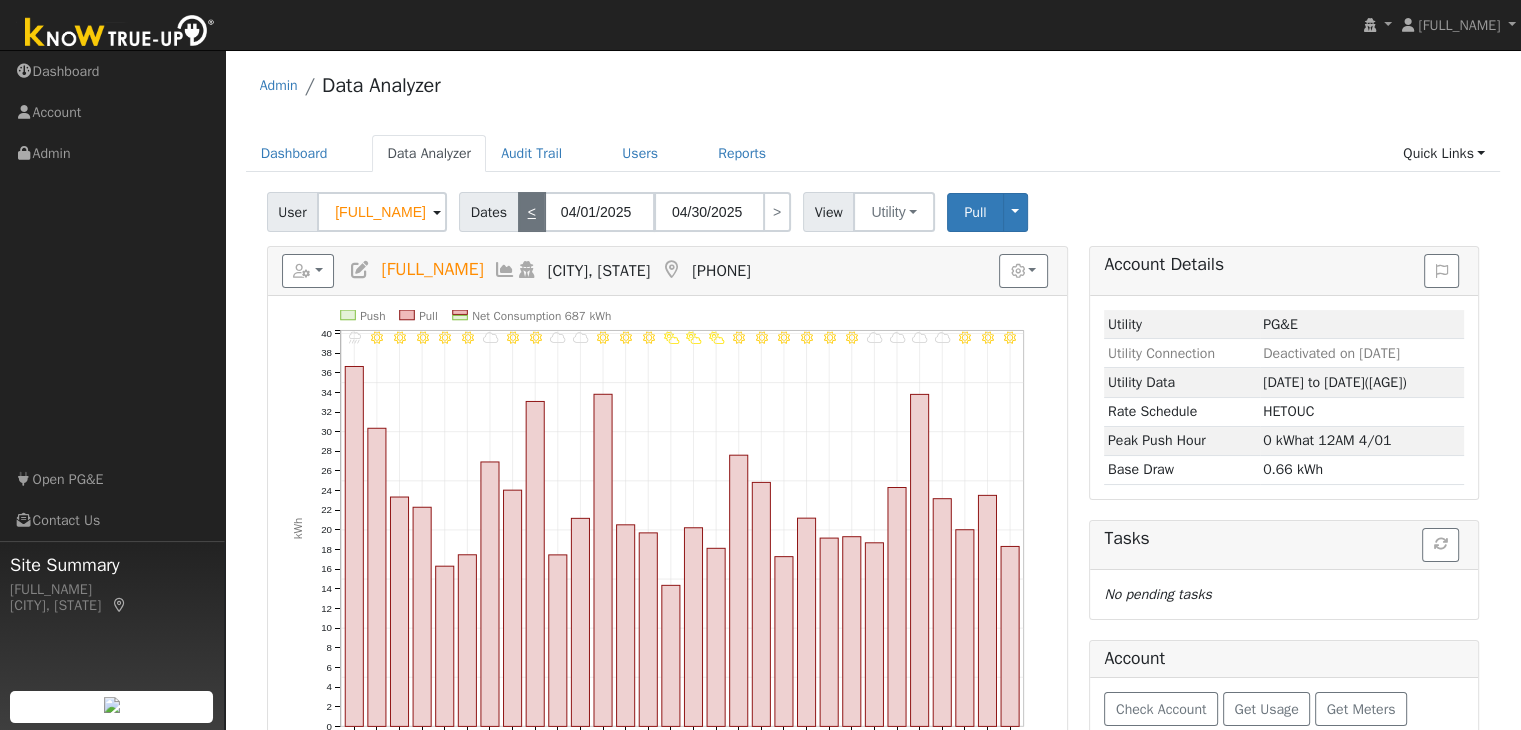 click on "<" at bounding box center [532, 212] 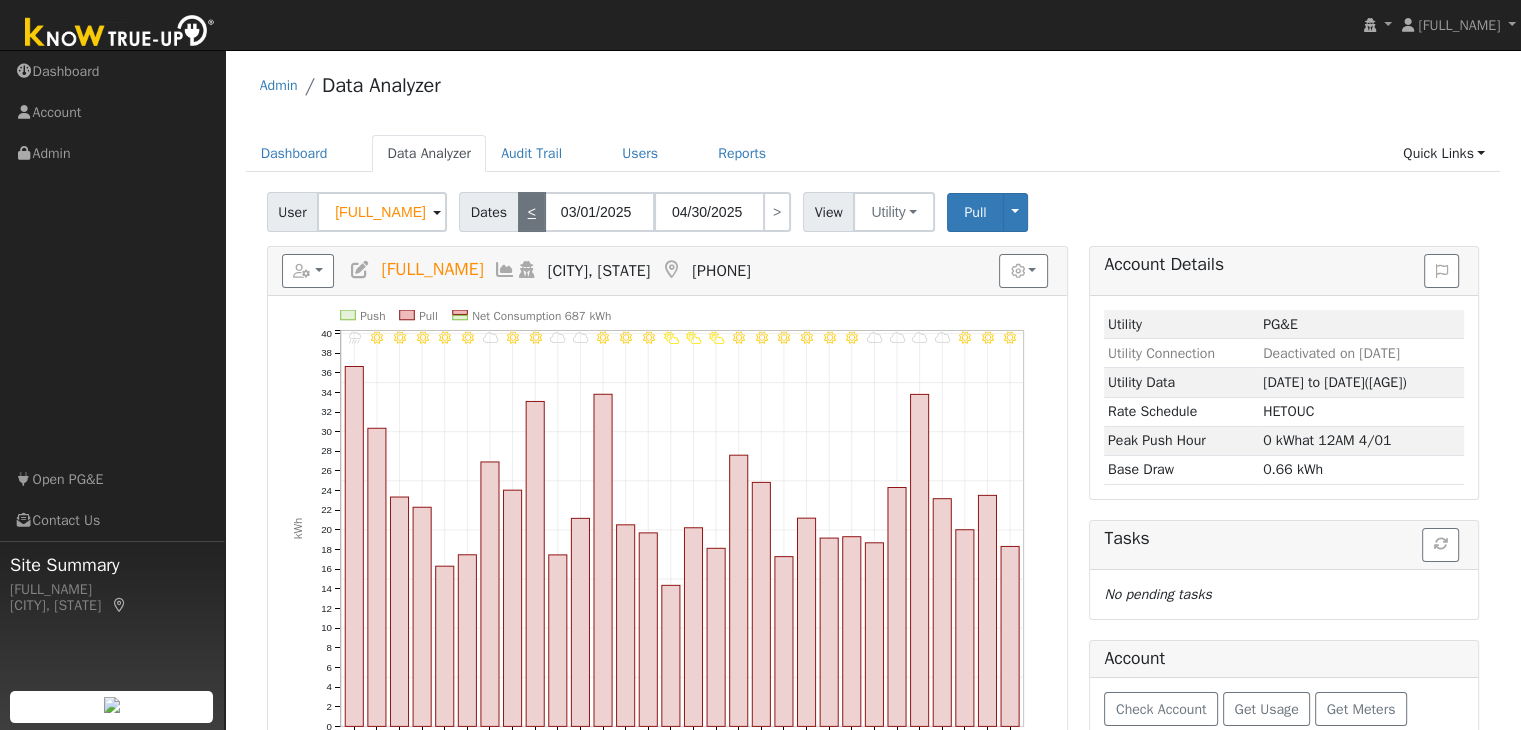 type on "03/31/2025" 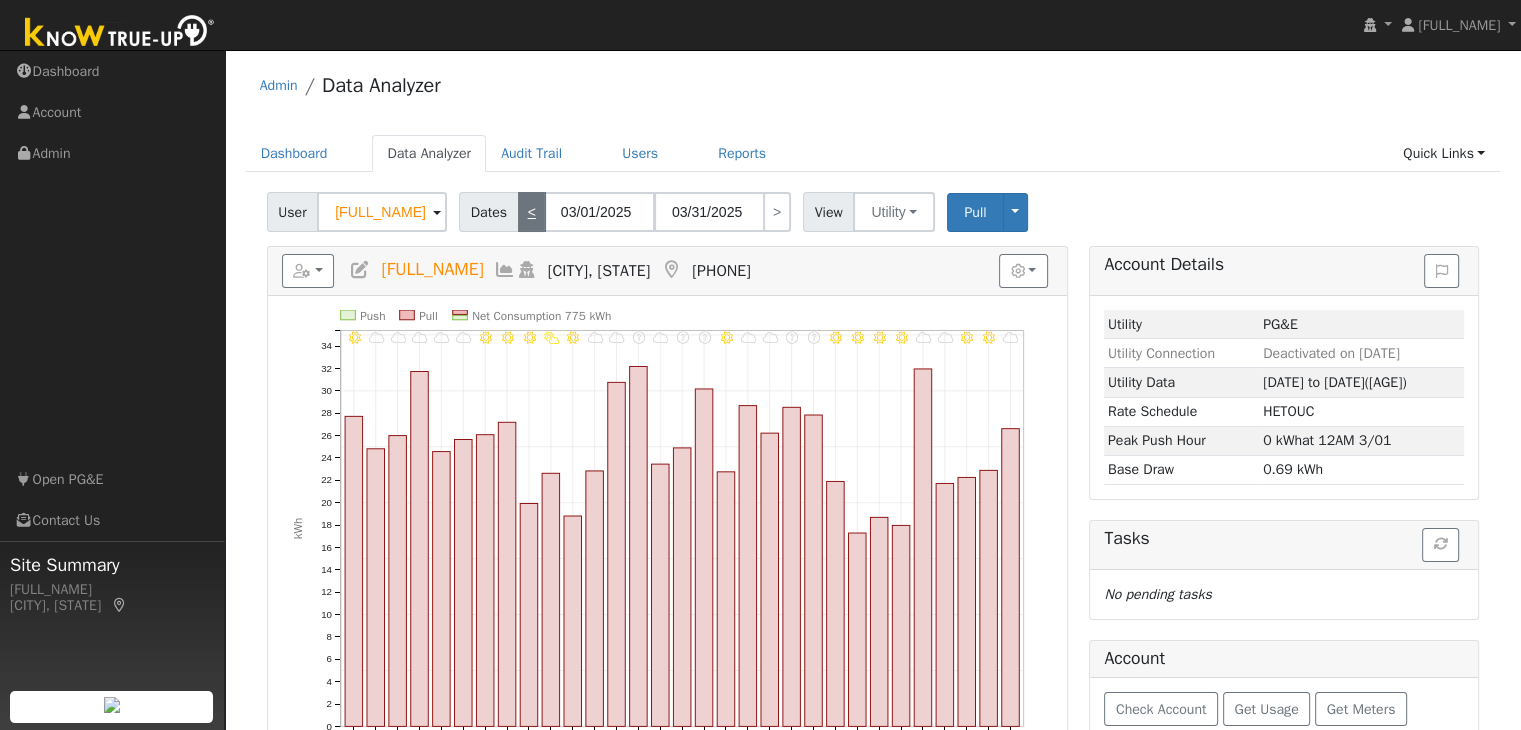 click on "<" at bounding box center (532, 212) 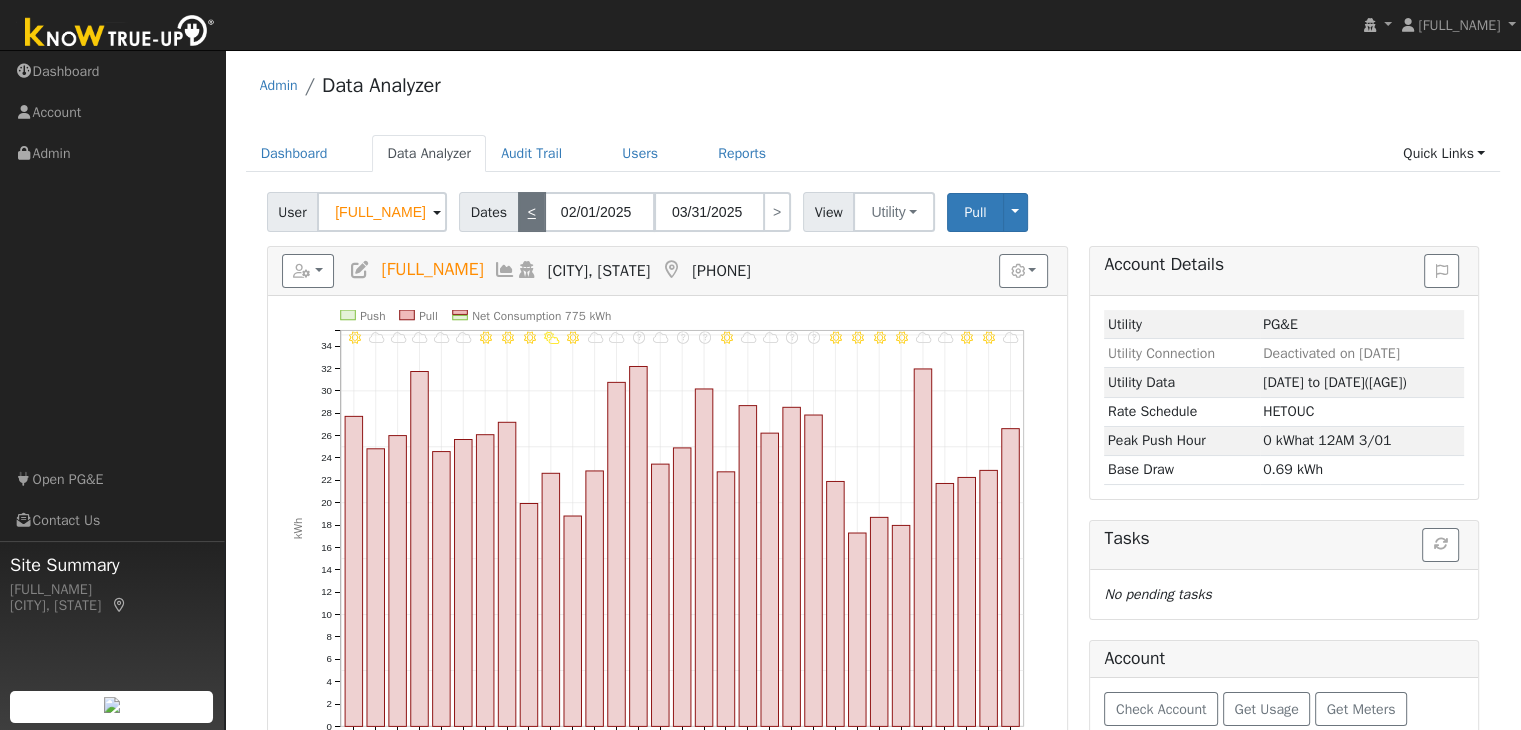 type on "02/28/2025" 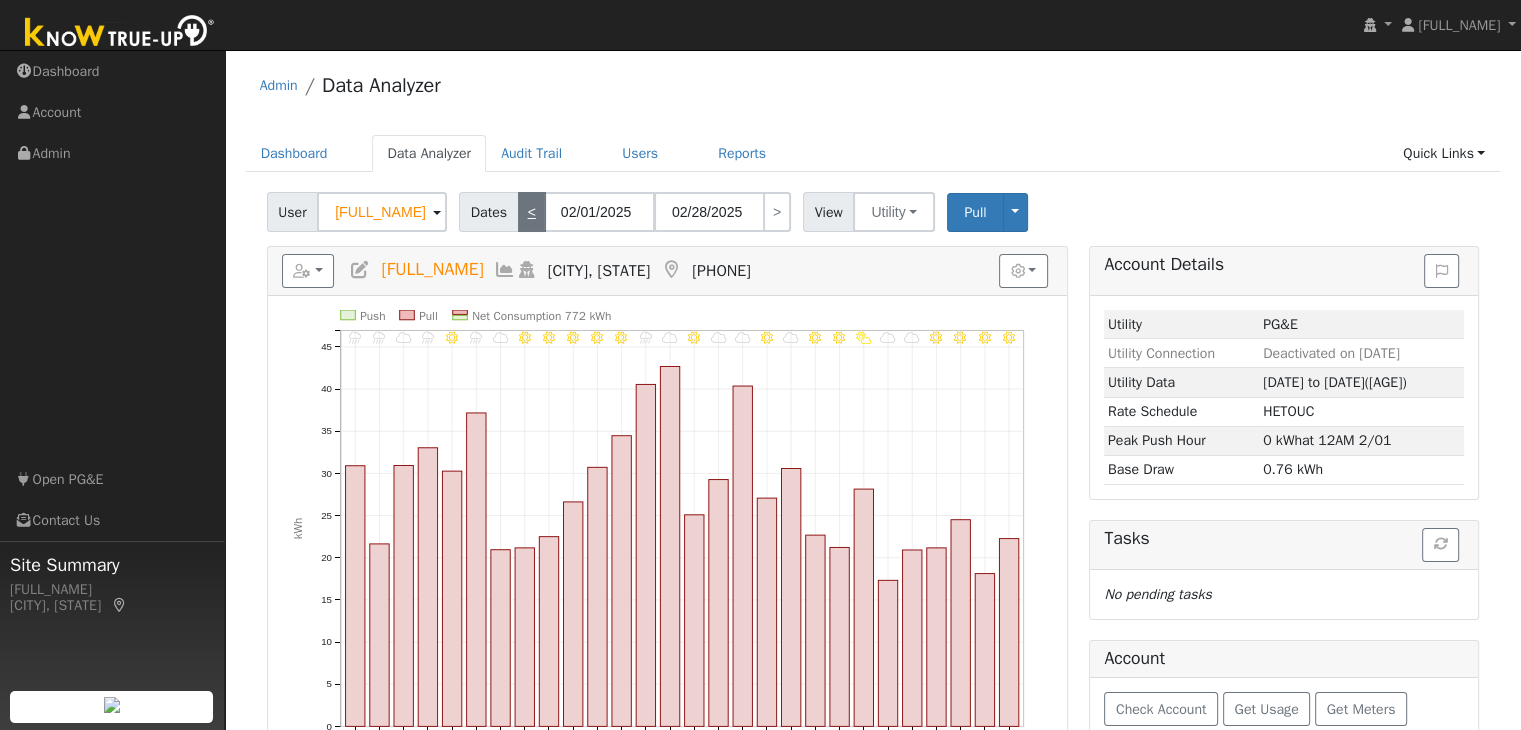 click on "<" at bounding box center (532, 212) 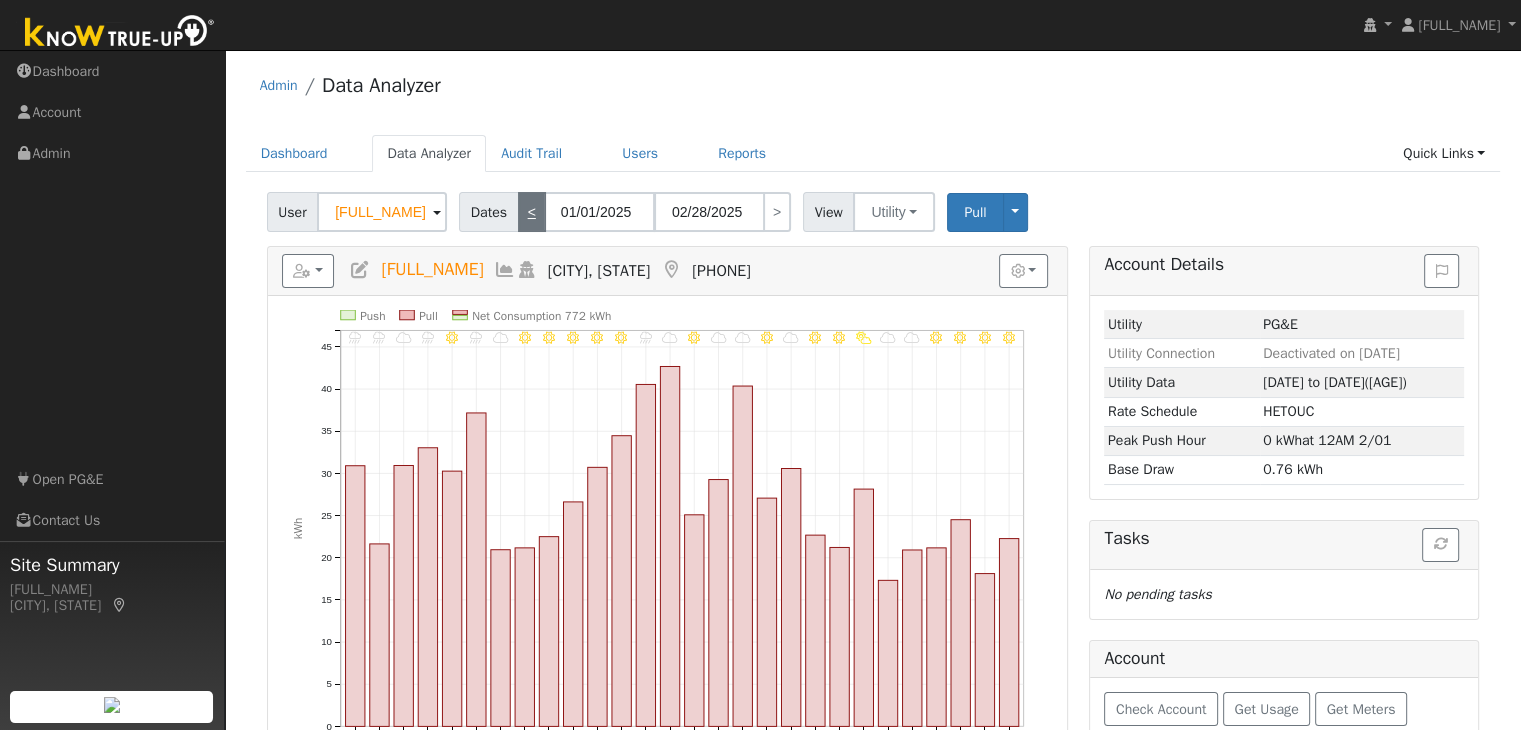 type on "01/31/2025" 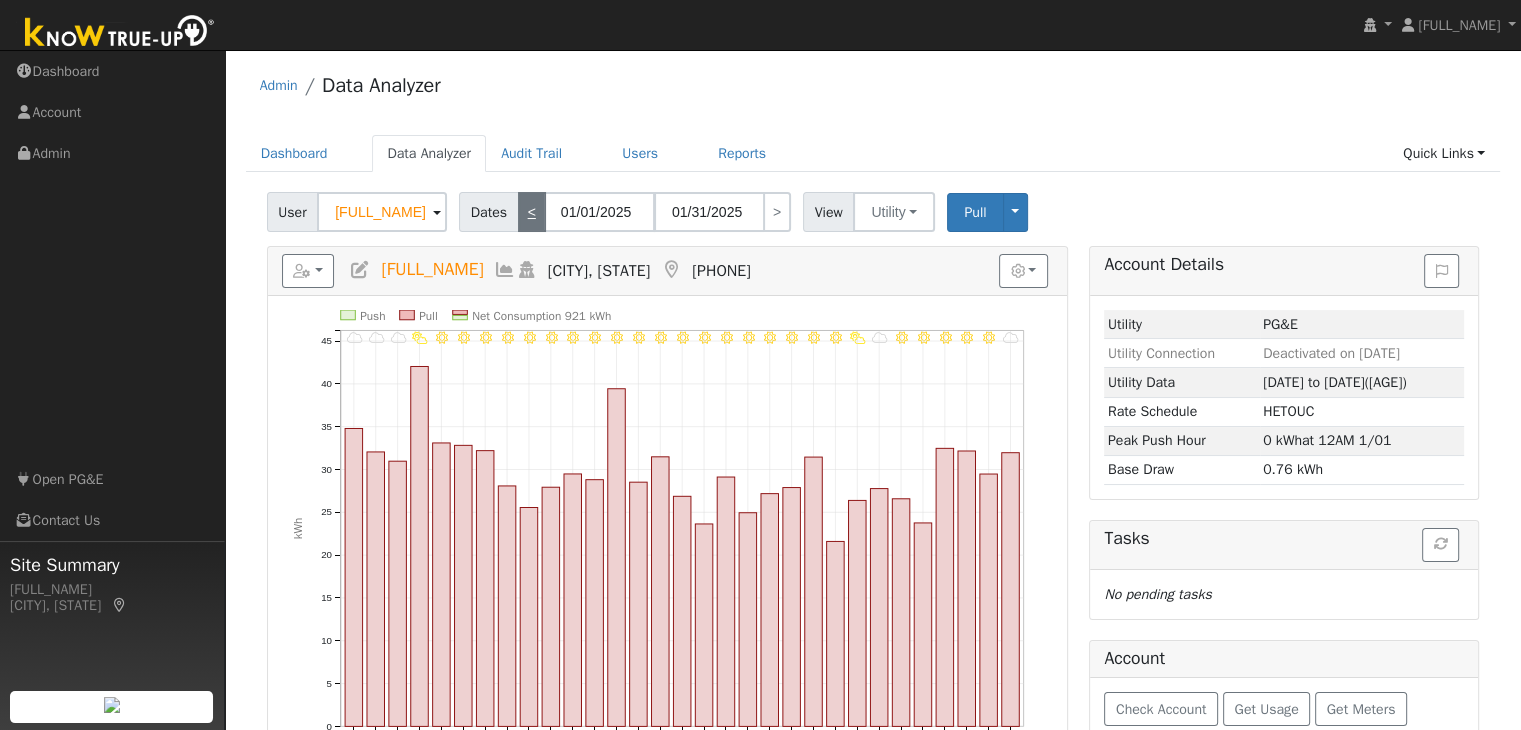 click on "<" at bounding box center (532, 212) 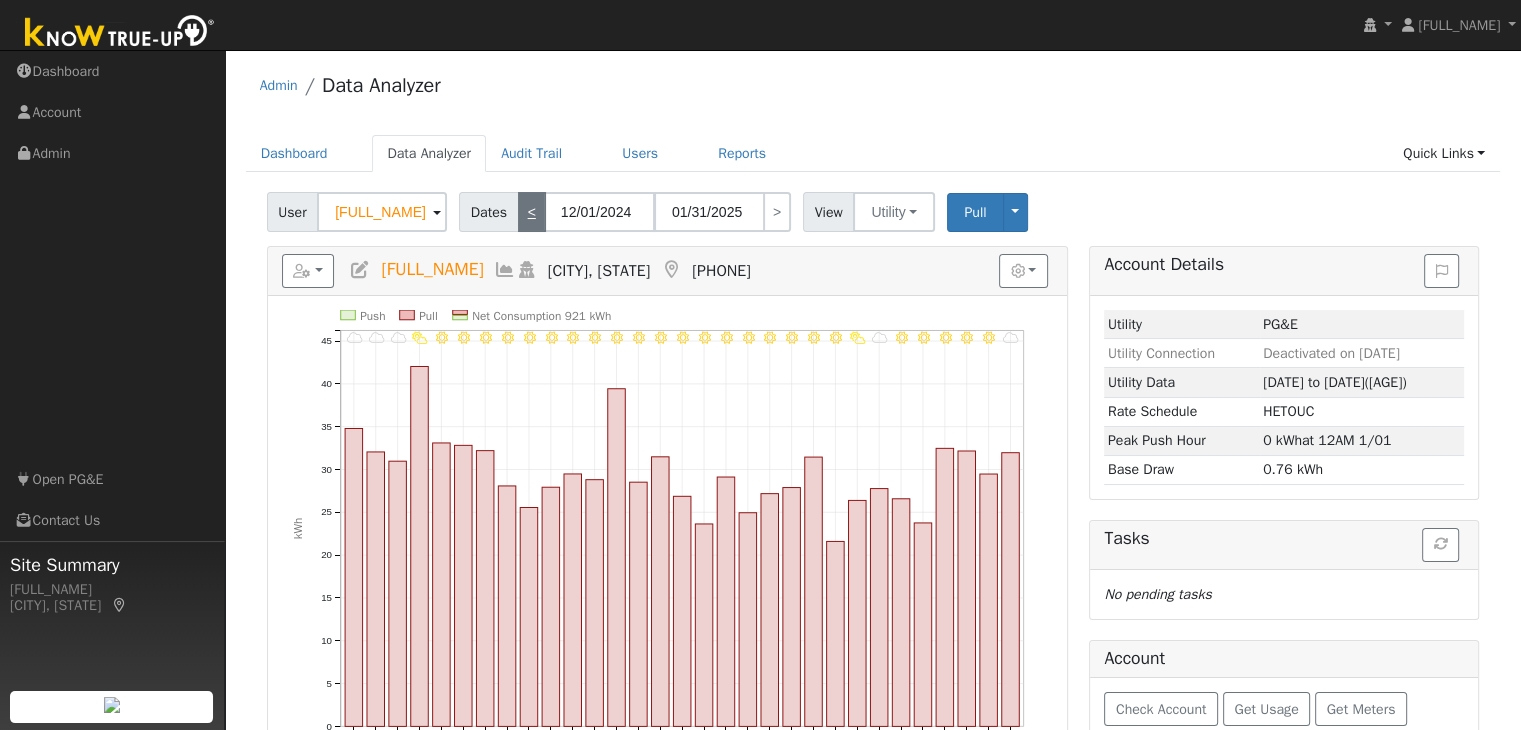 type on "12/31/2024" 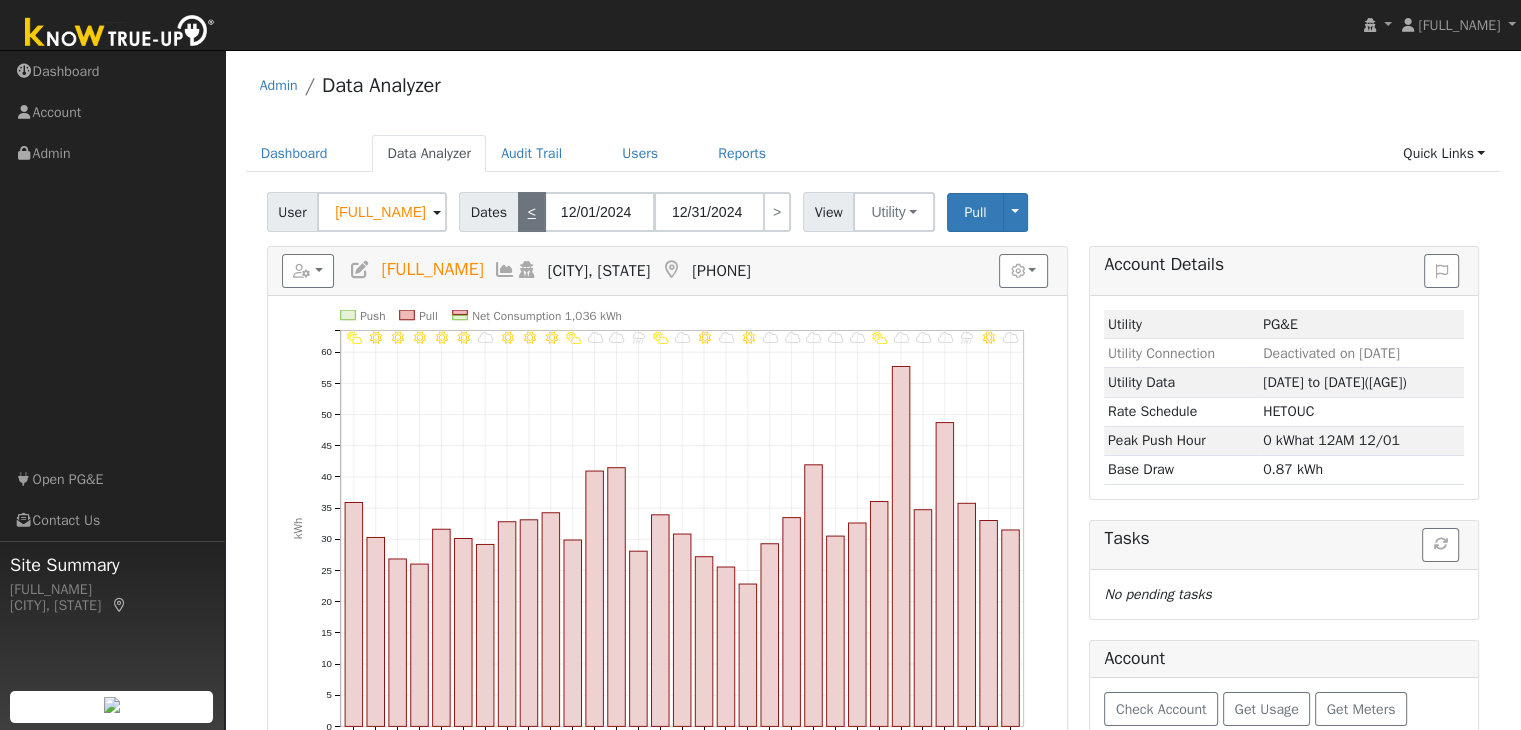 click on "<" at bounding box center [532, 212] 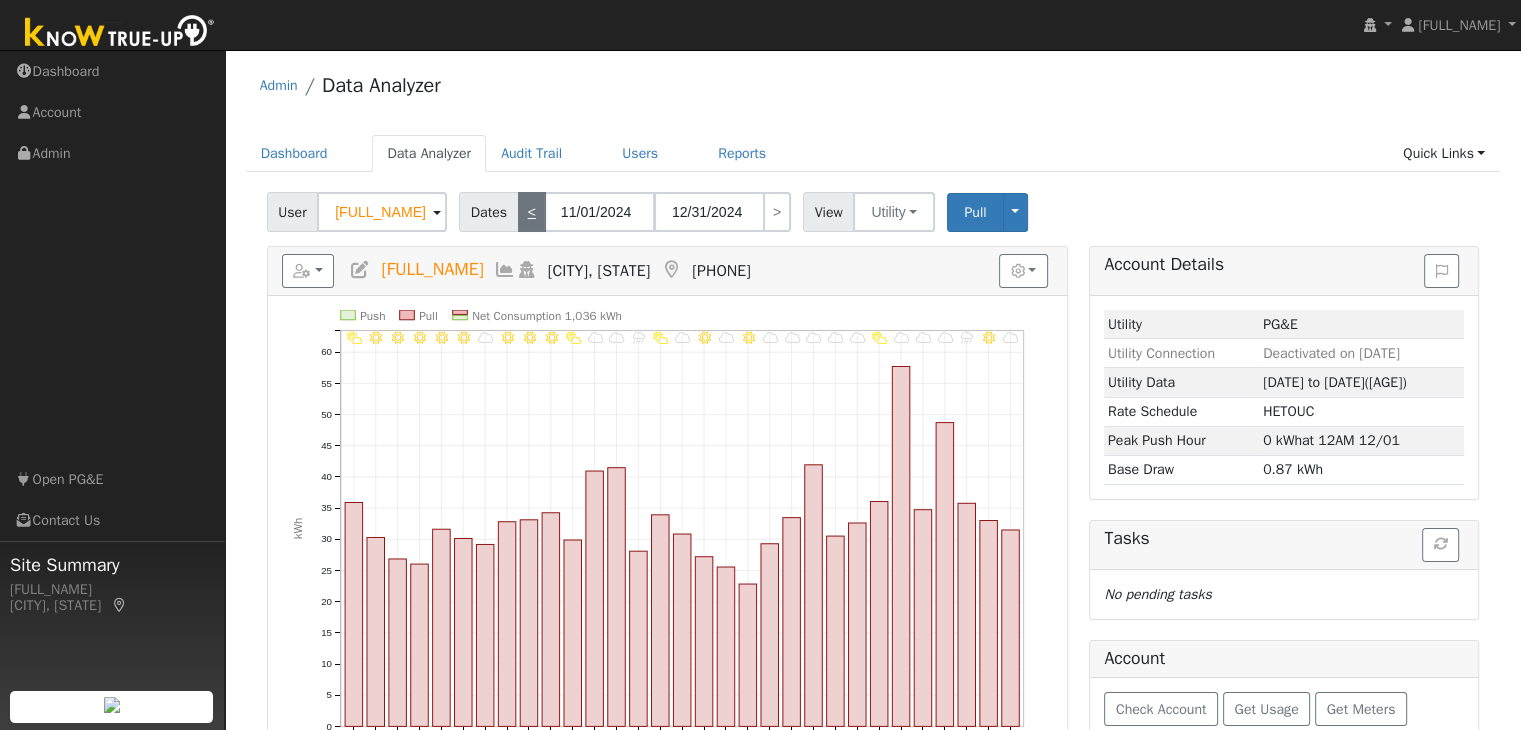 type on "11/30/2024" 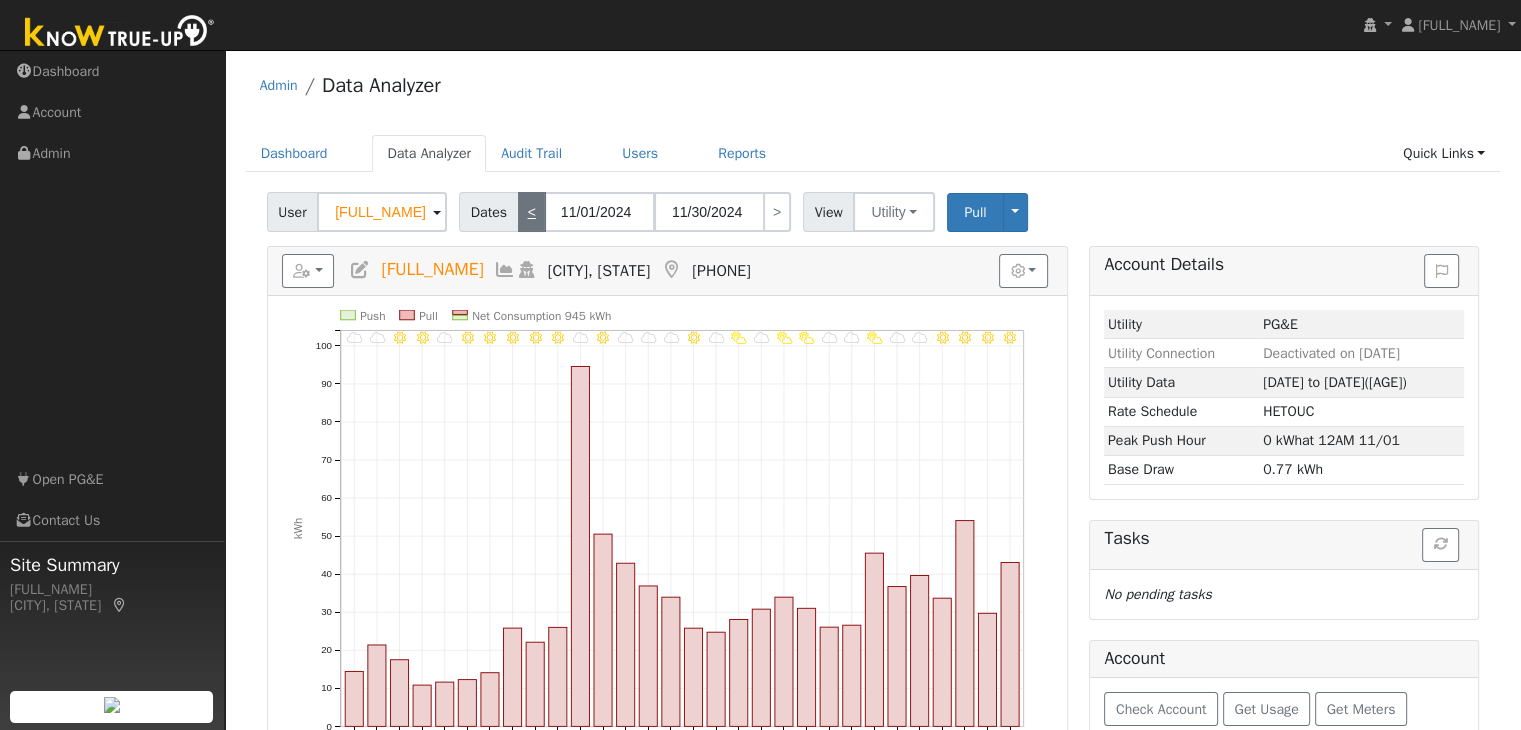 click on "<" at bounding box center [532, 212] 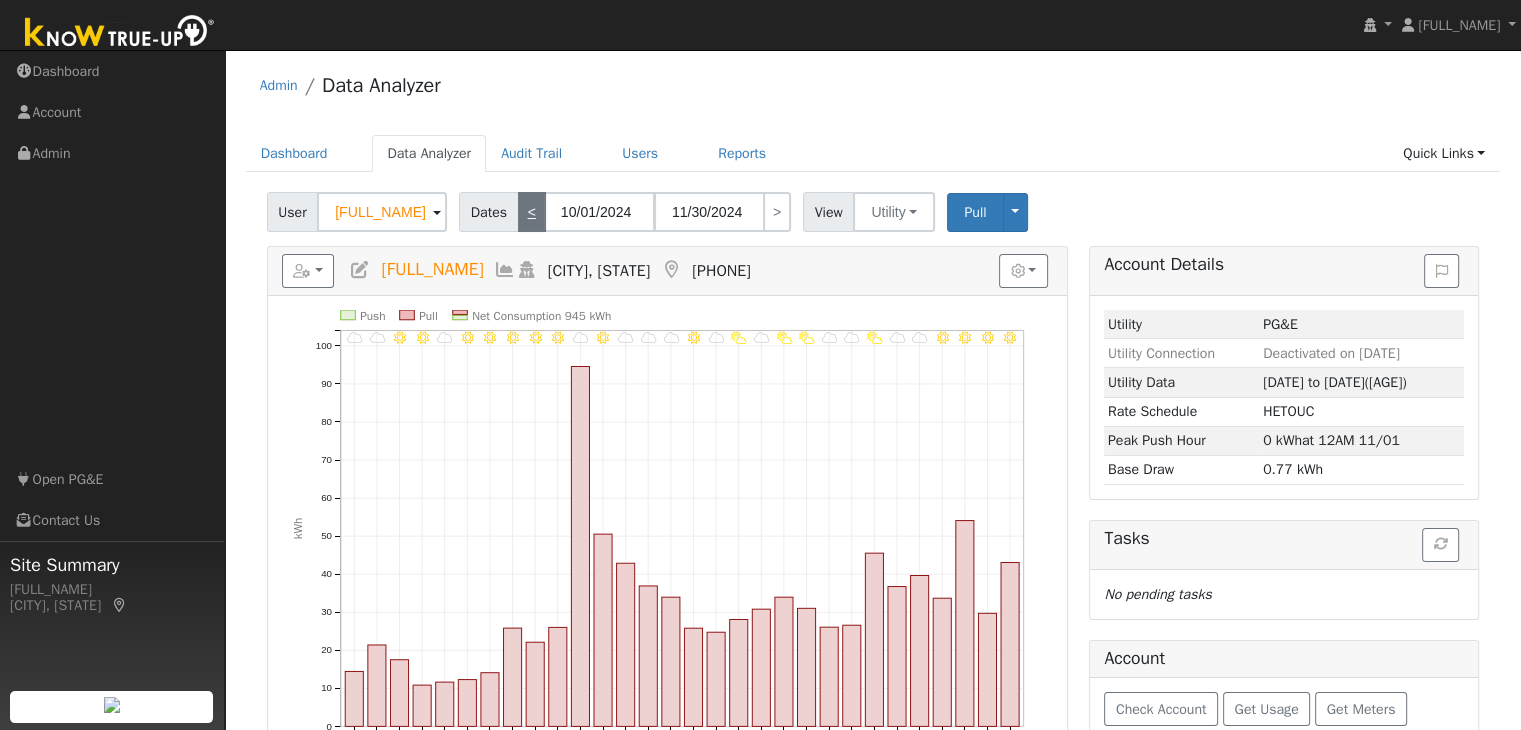 type on "10/31/2024" 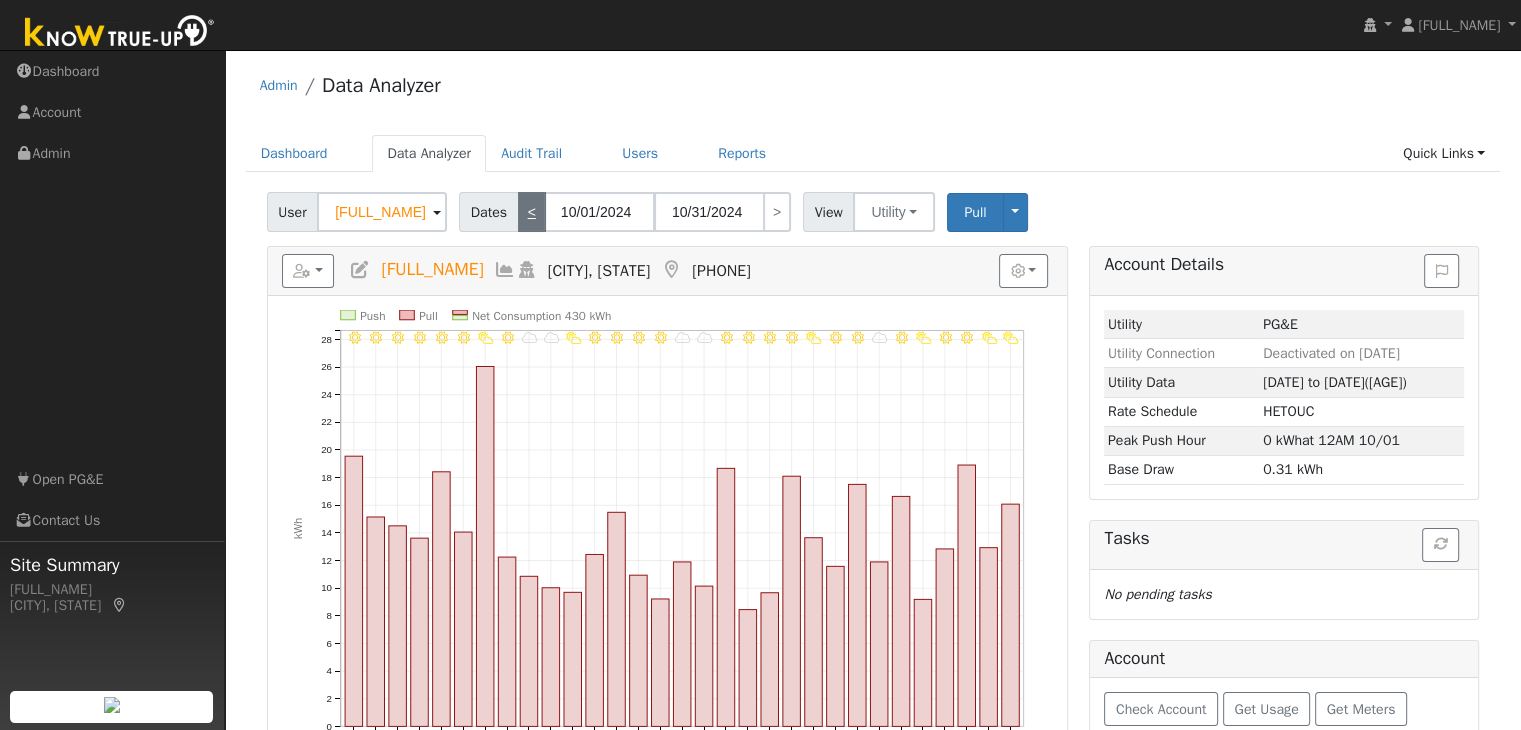 click on "<" at bounding box center (532, 212) 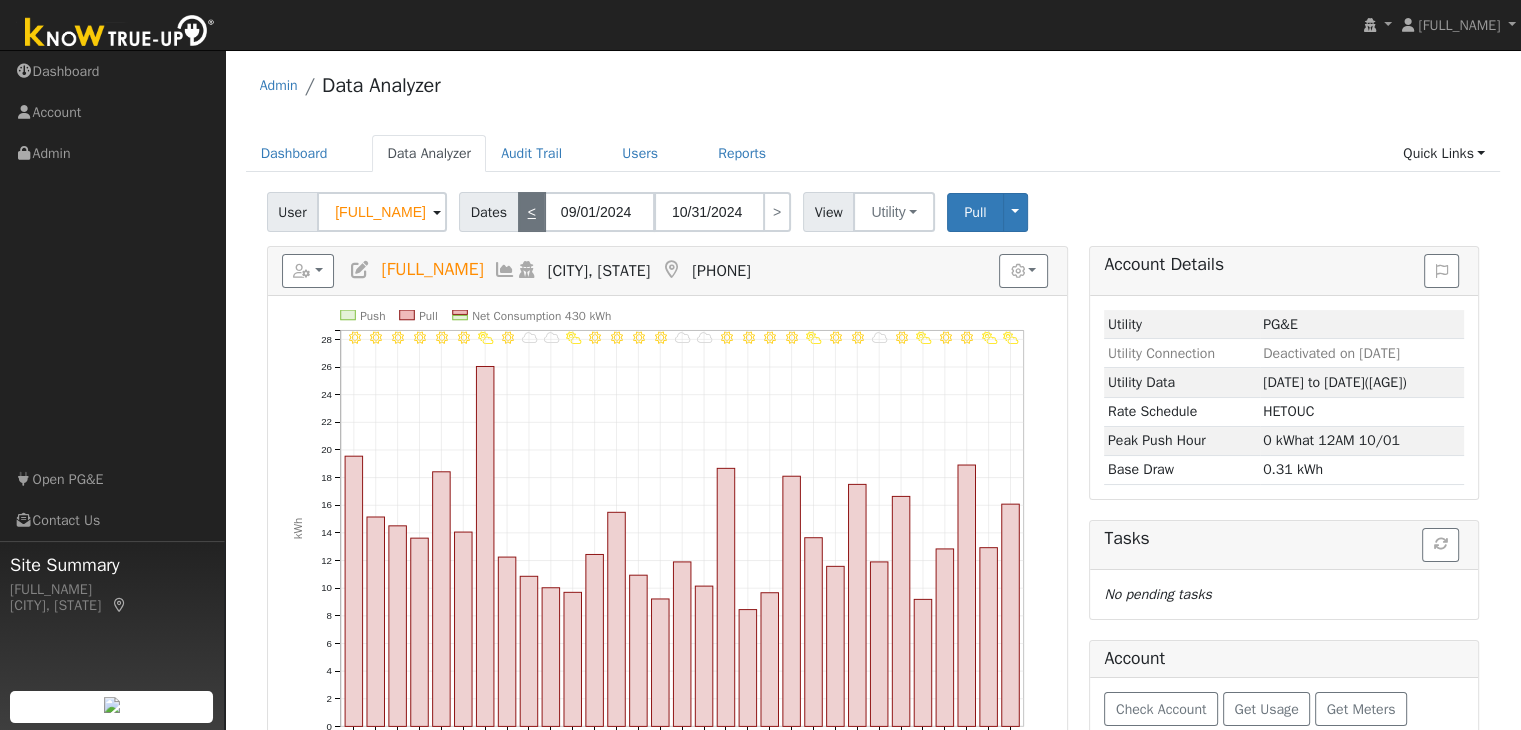 type on "09/30/2024" 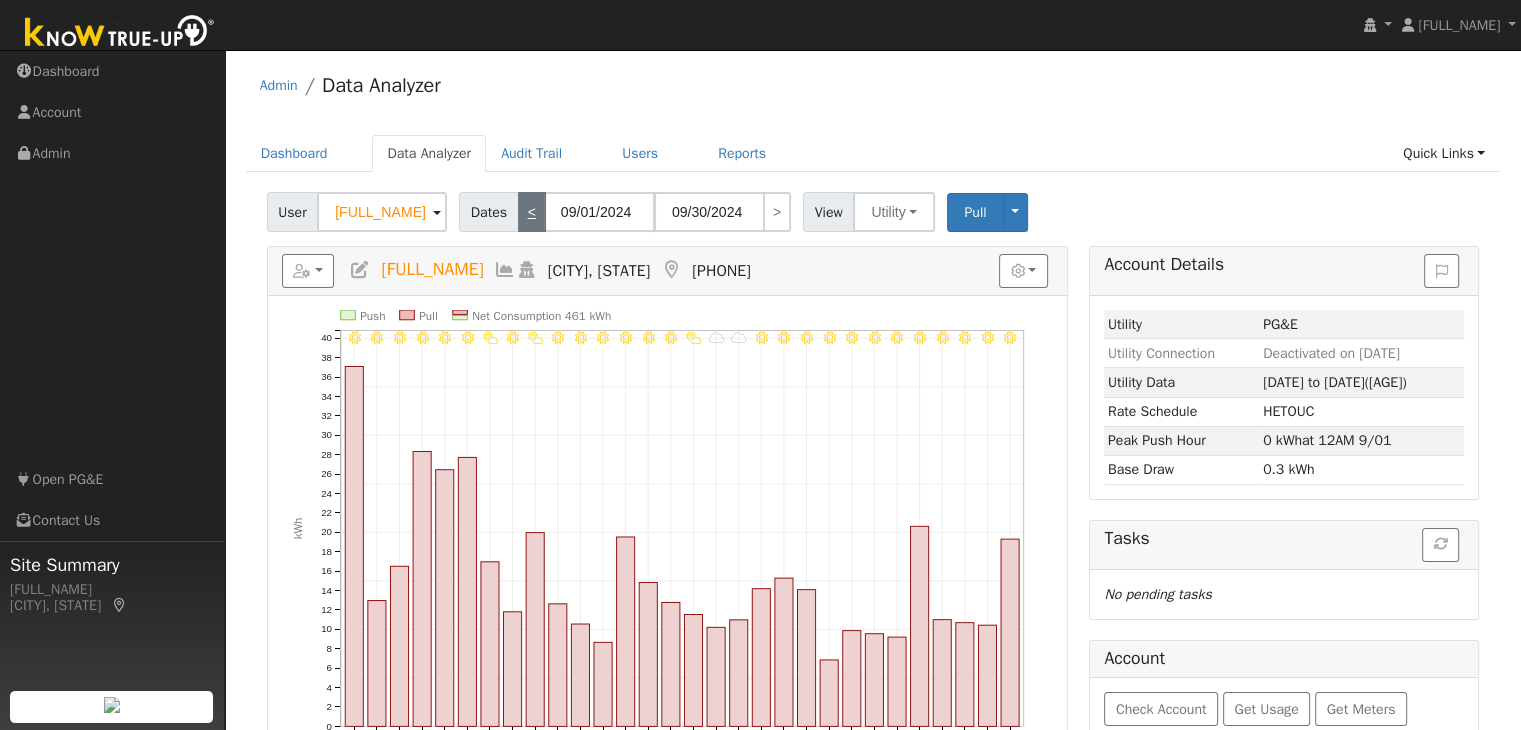 click on "<" at bounding box center (532, 212) 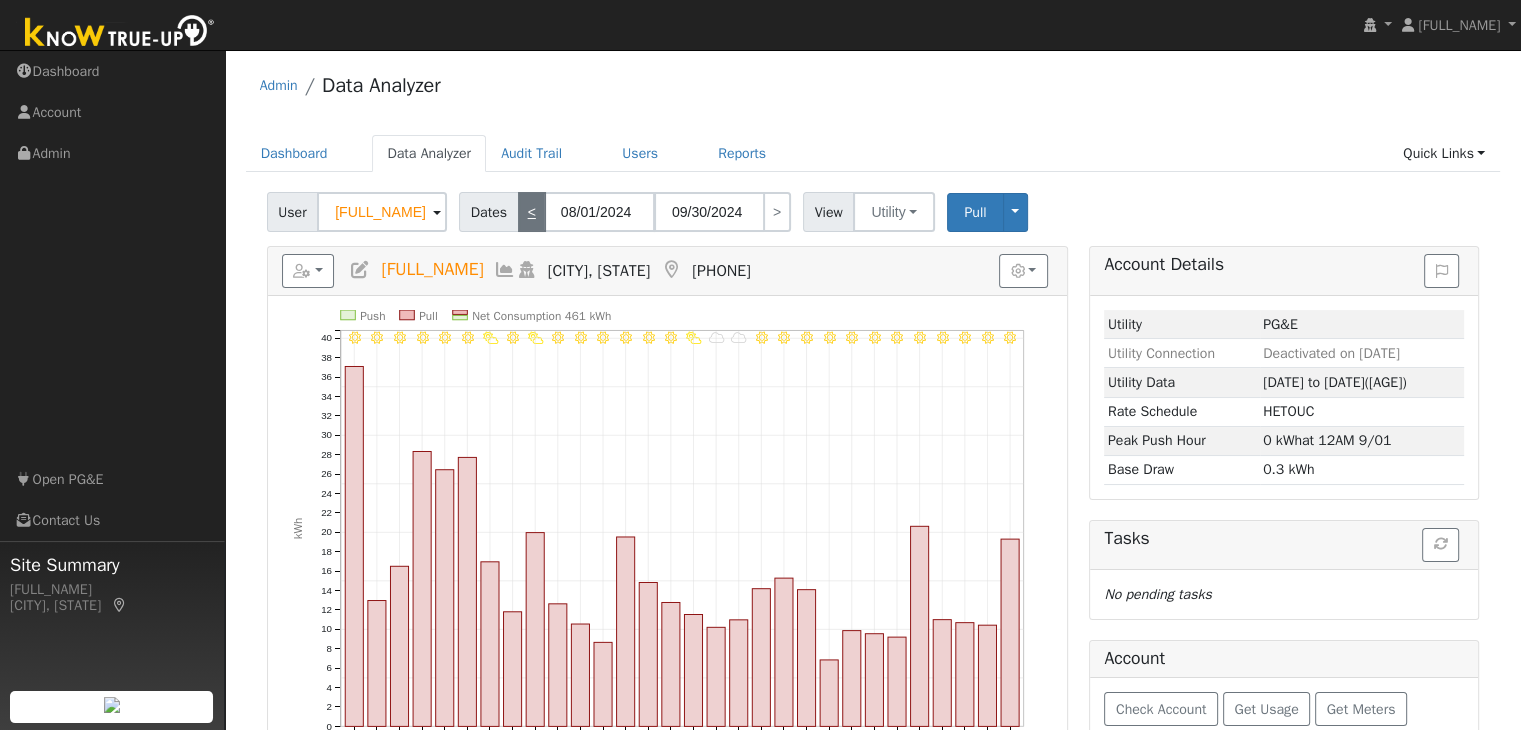 type on "08/31/2024" 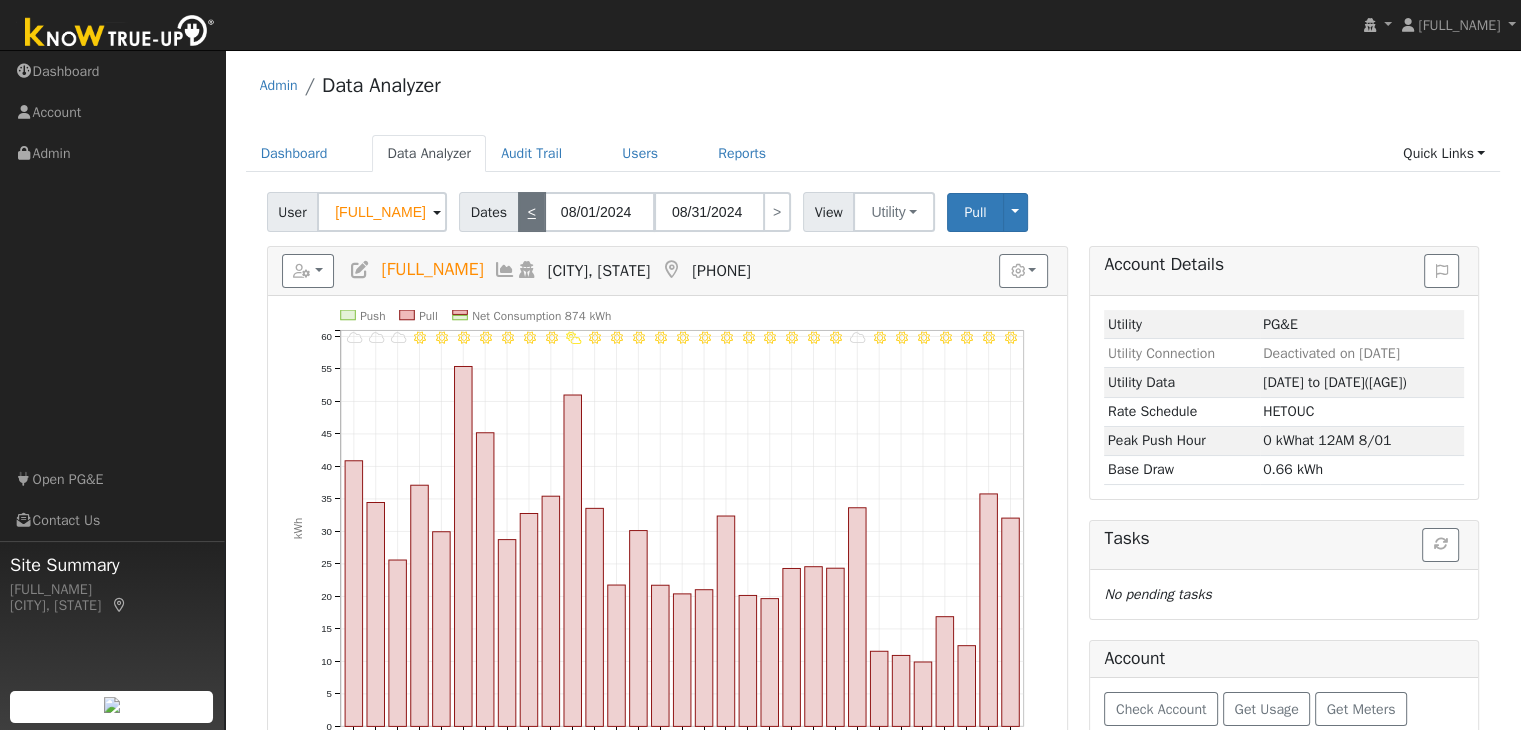 click on "<" at bounding box center [532, 212] 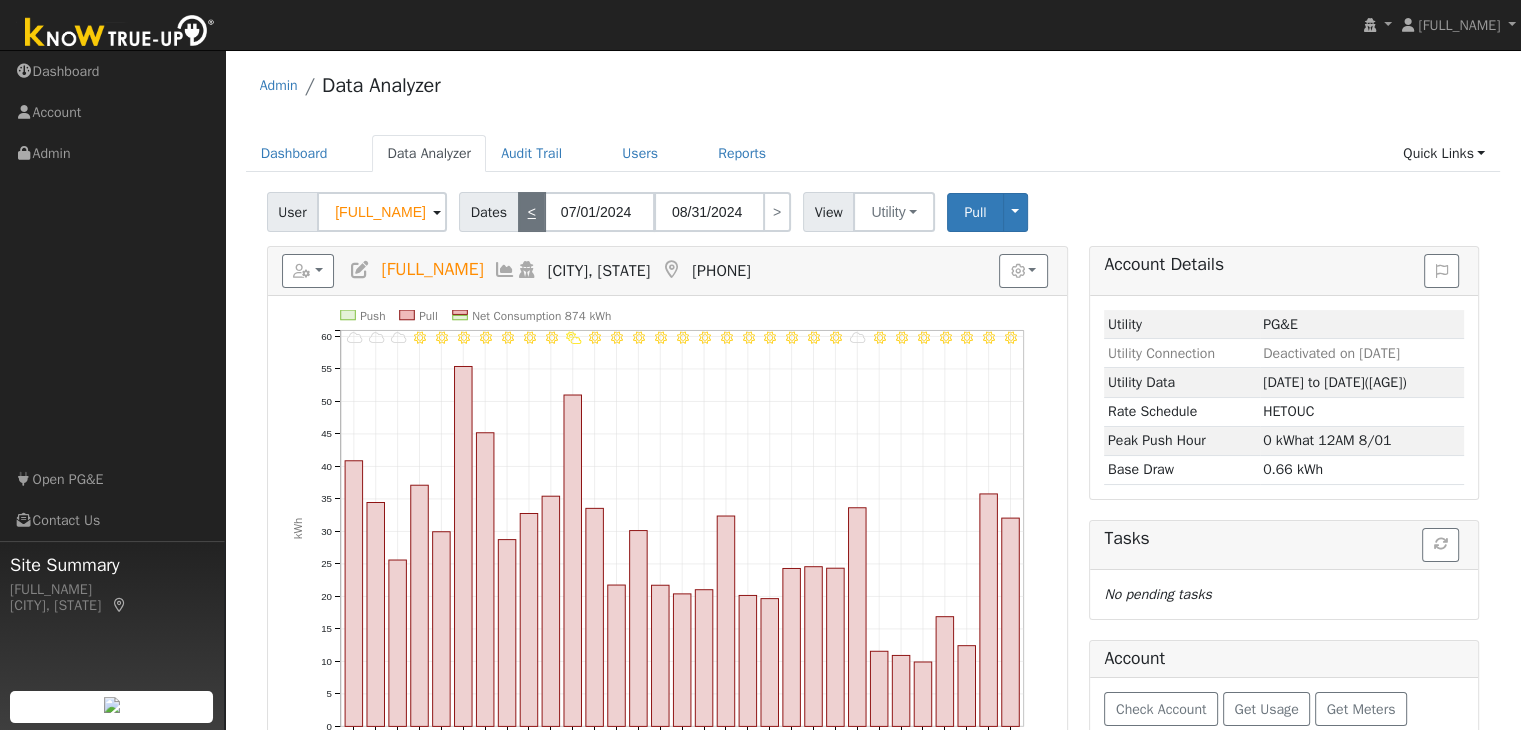type on "07/31/2024" 